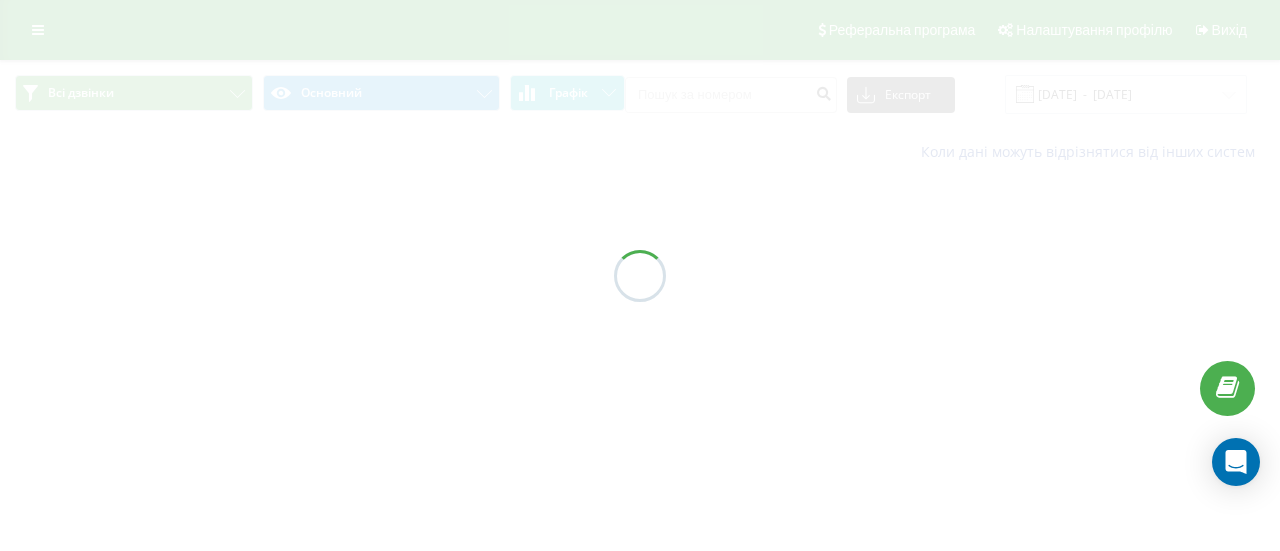 scroll, scrollTop: 0, scrollLeft: 0, axis: both 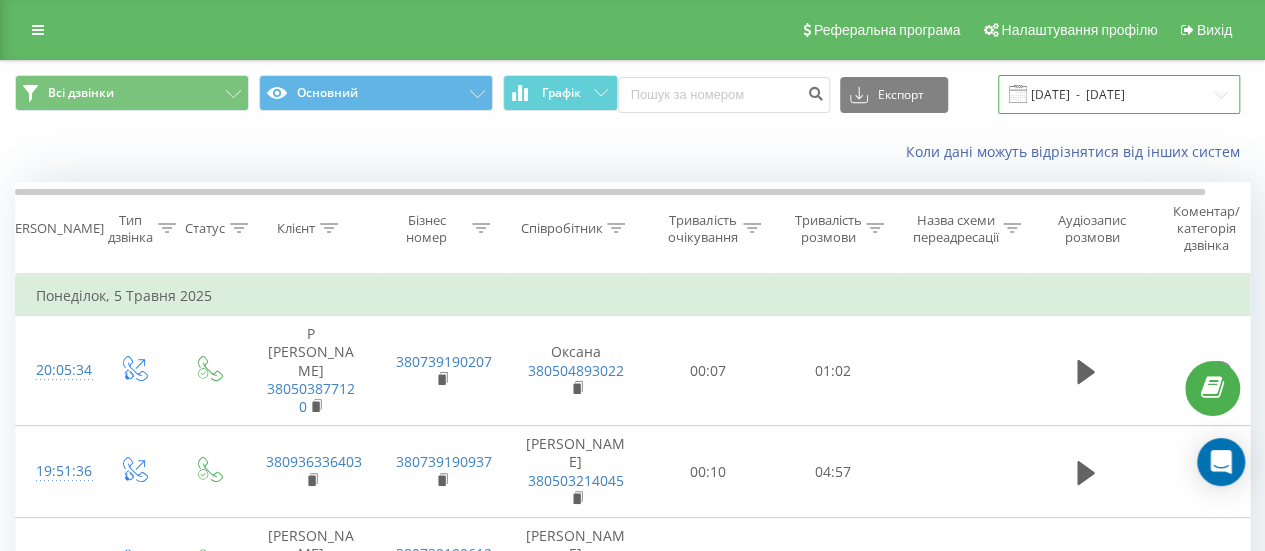 drag, startPoint x: 1054, startPoint y: 92, endPoint x: 1039, endPoint y: 91, distance: 15.033297 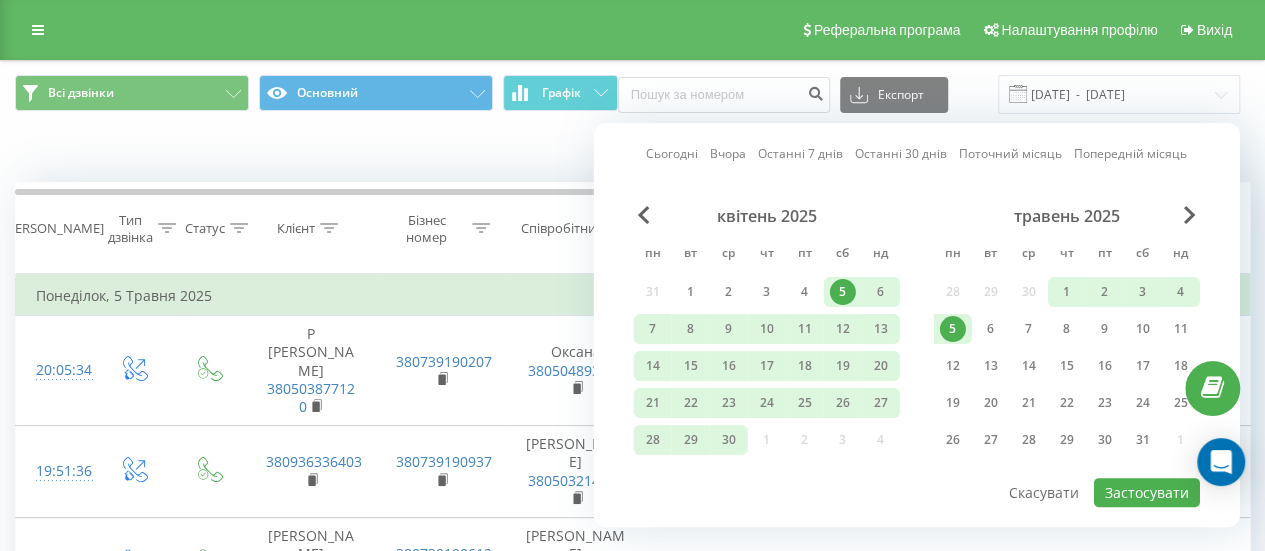drag, startPoint x: 742, startPoint y: 154, endPoint x: 789, endPoint y: 190, distance: 59.20304 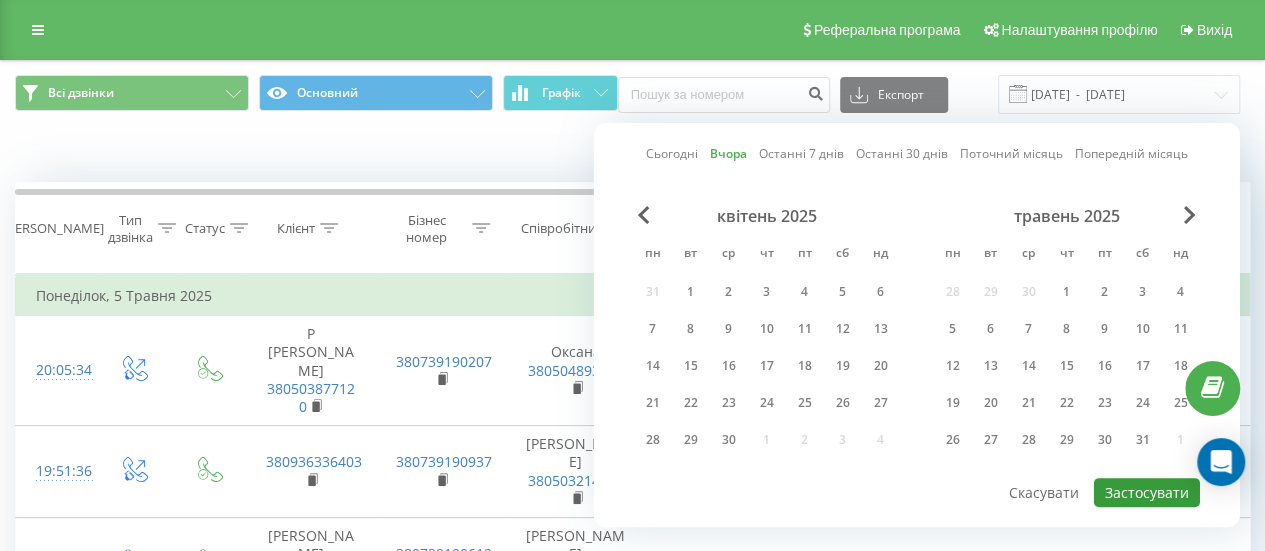 click on "Застосувати" at bounding box center (1147, 492) 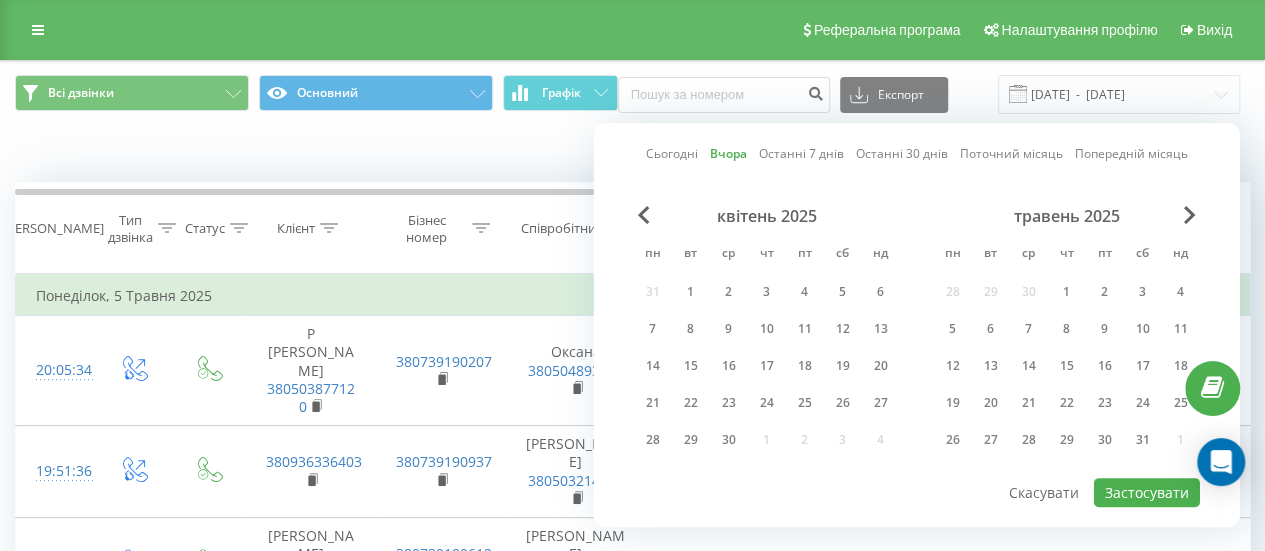 type on "09.07.2025  -  09.07.2025" 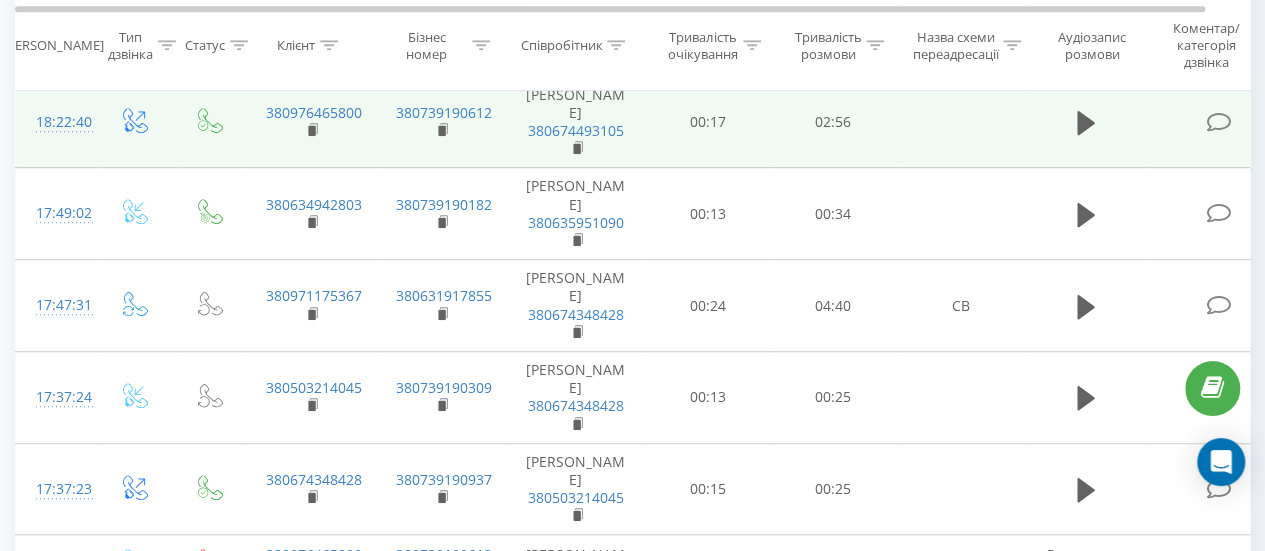 scroll, scrollTop: 600, scrollLeft: 0, axis: vertical 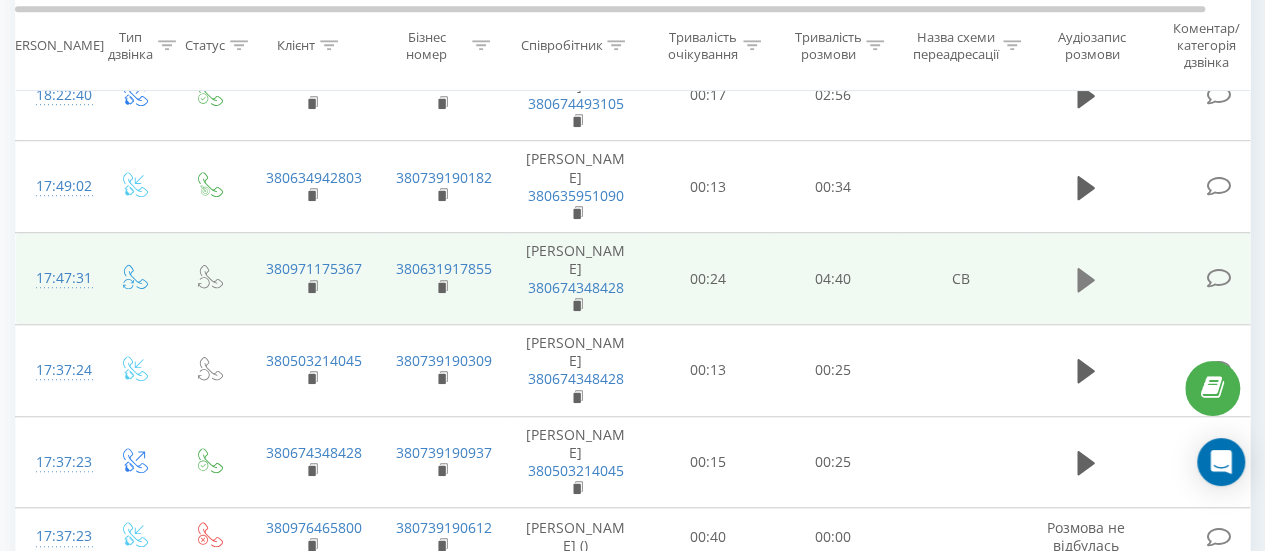 click 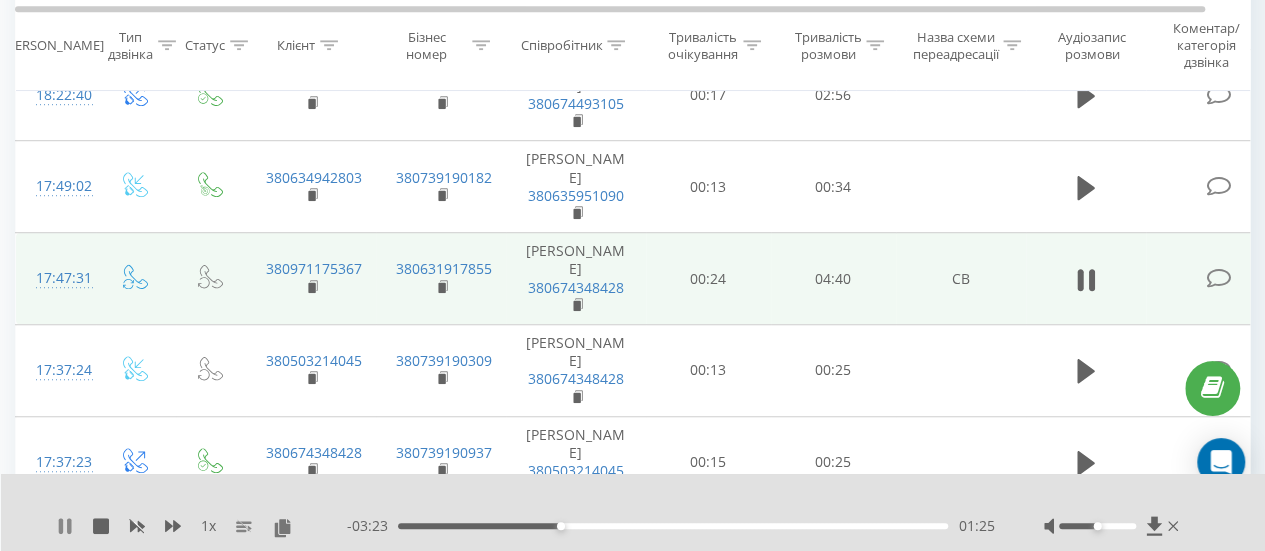 click 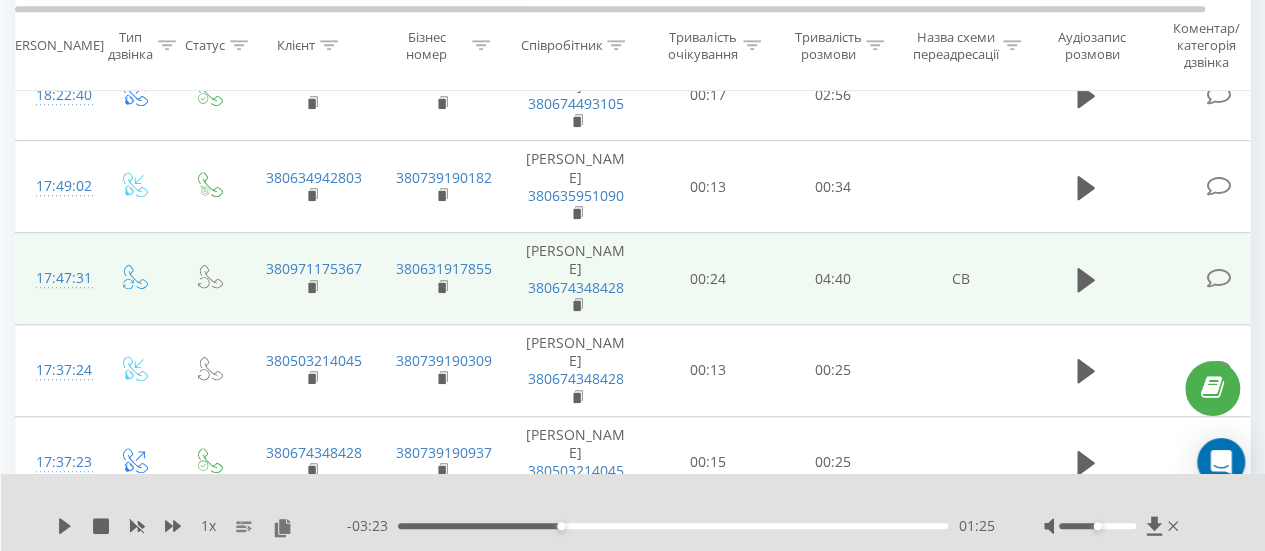 click on "01:25" at bounding box center (673, 526) 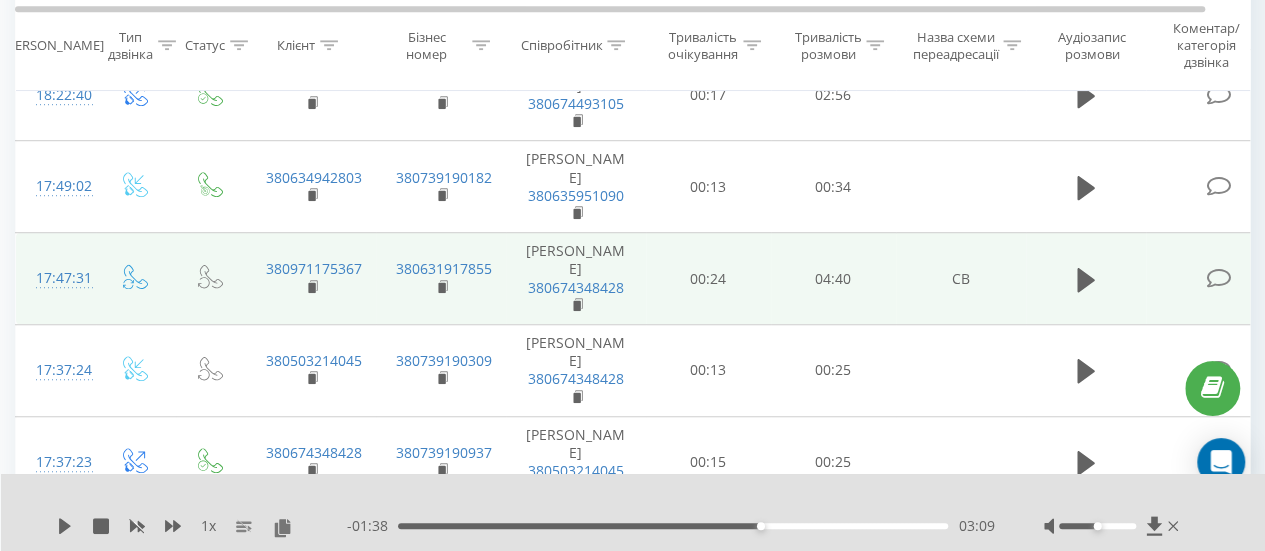 click 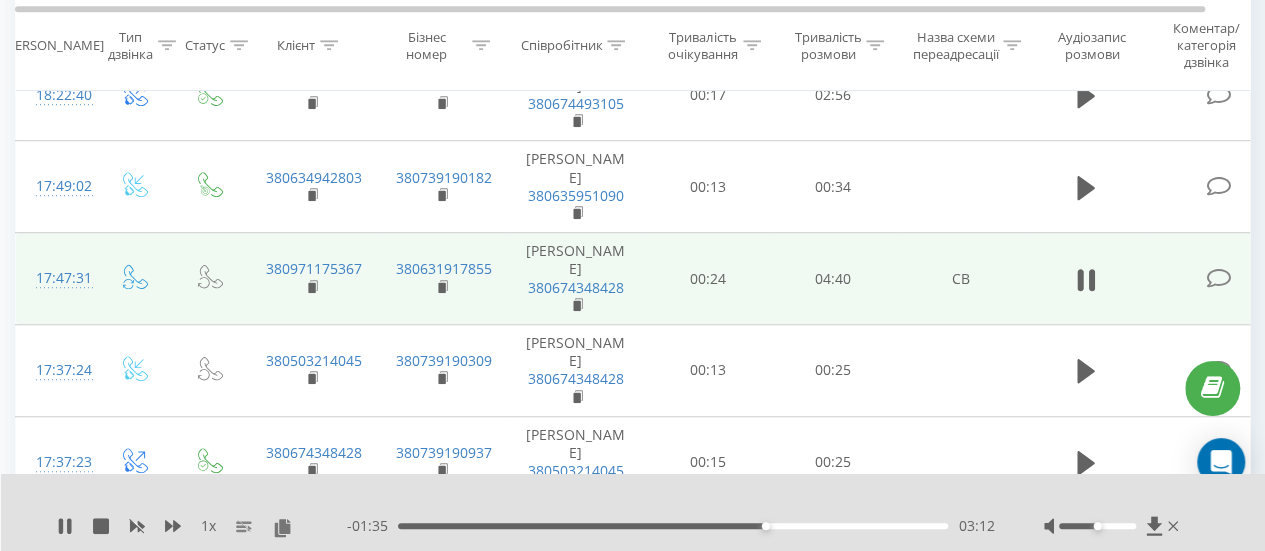 click on "03:12" at bounding box center [673, 526] 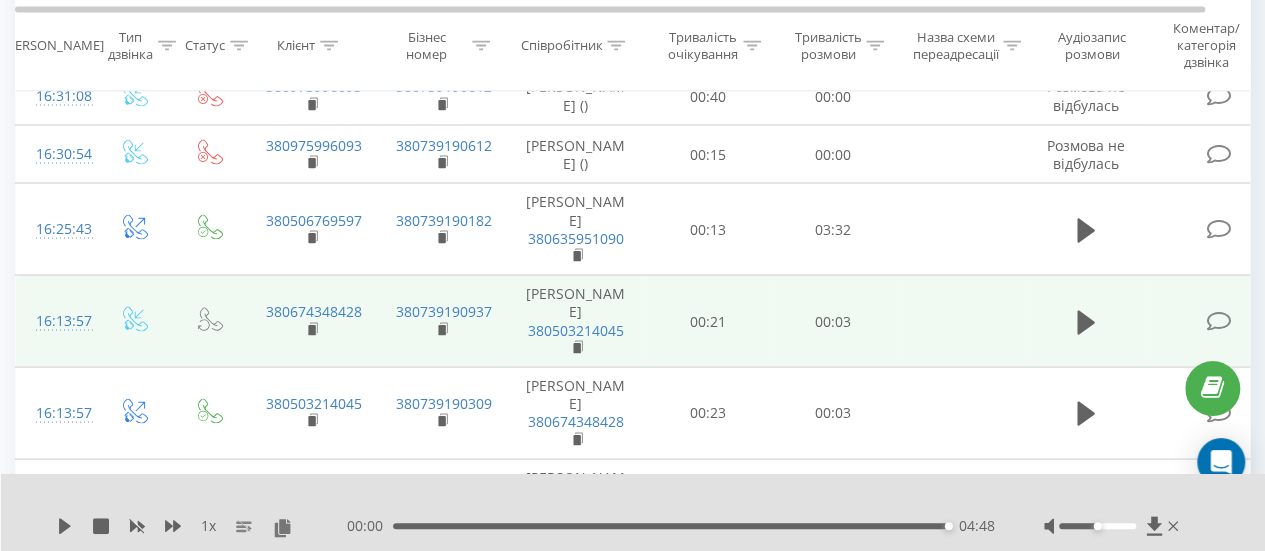 scroll, scrollTop: 2048, scrollLeft: 0, axis: vertical 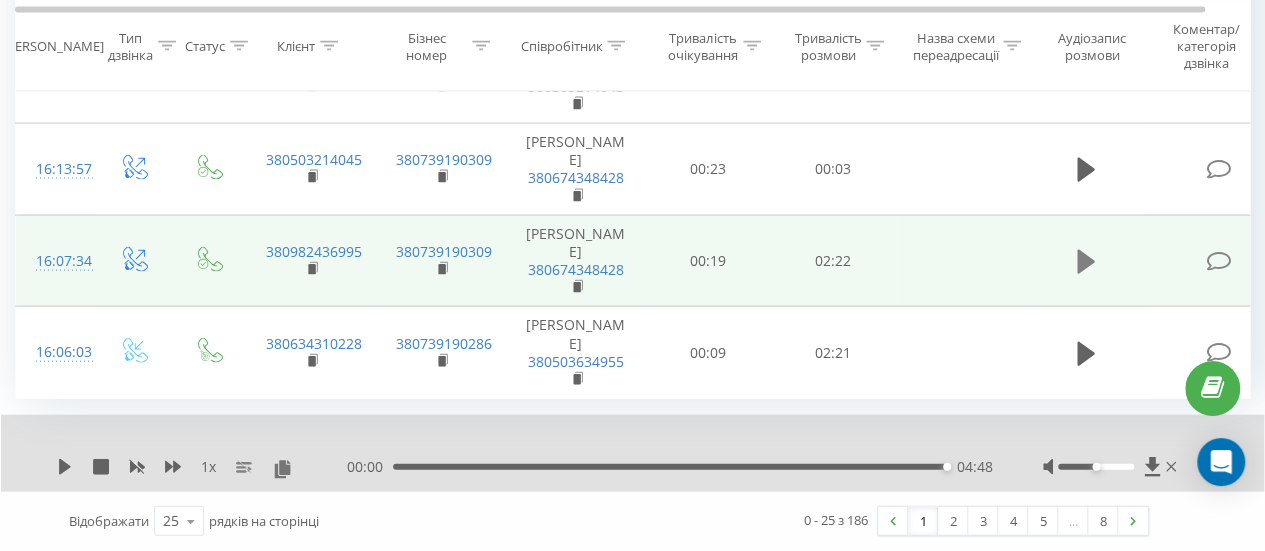 click at bounding box center [1086, 262] 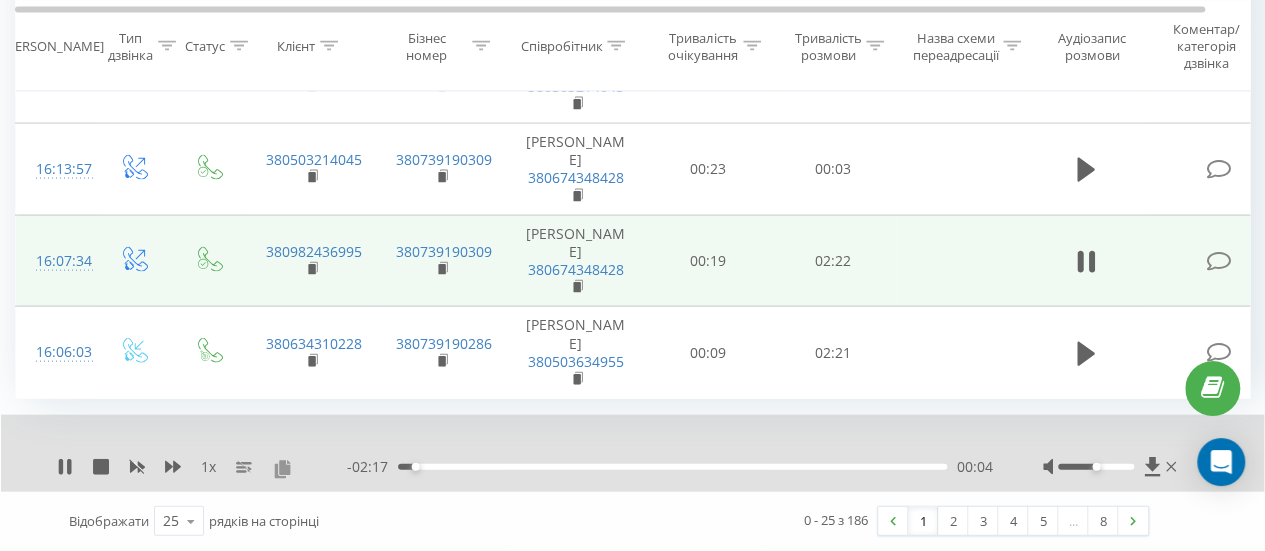 click at bounding box center (282, 468) 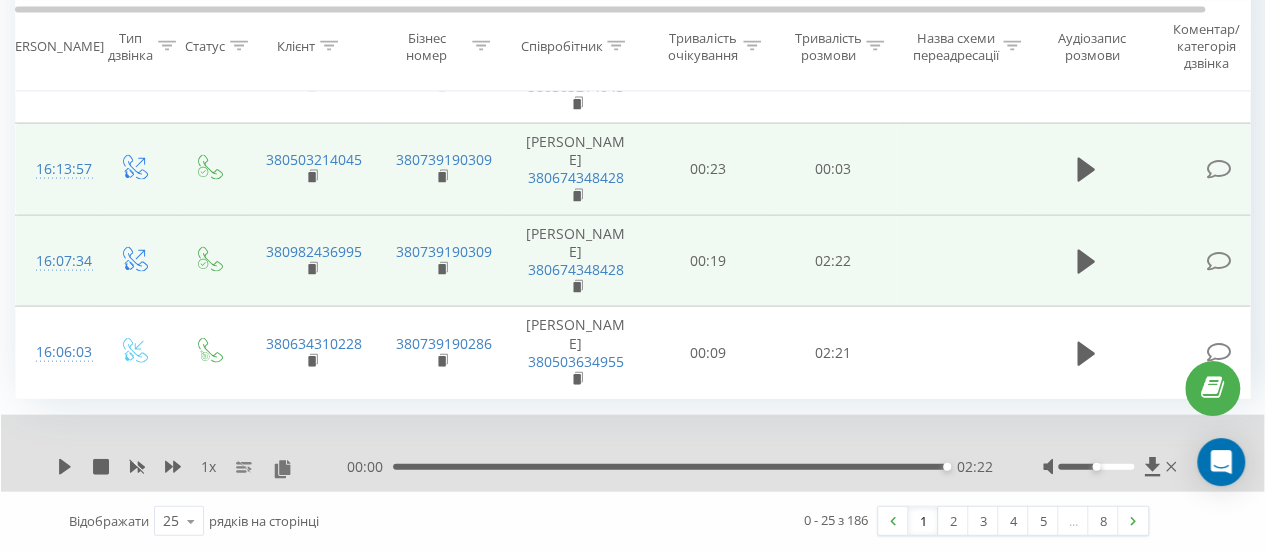 scroll, scrollTop: 2124, scrollLeft: 0, axis: vertical 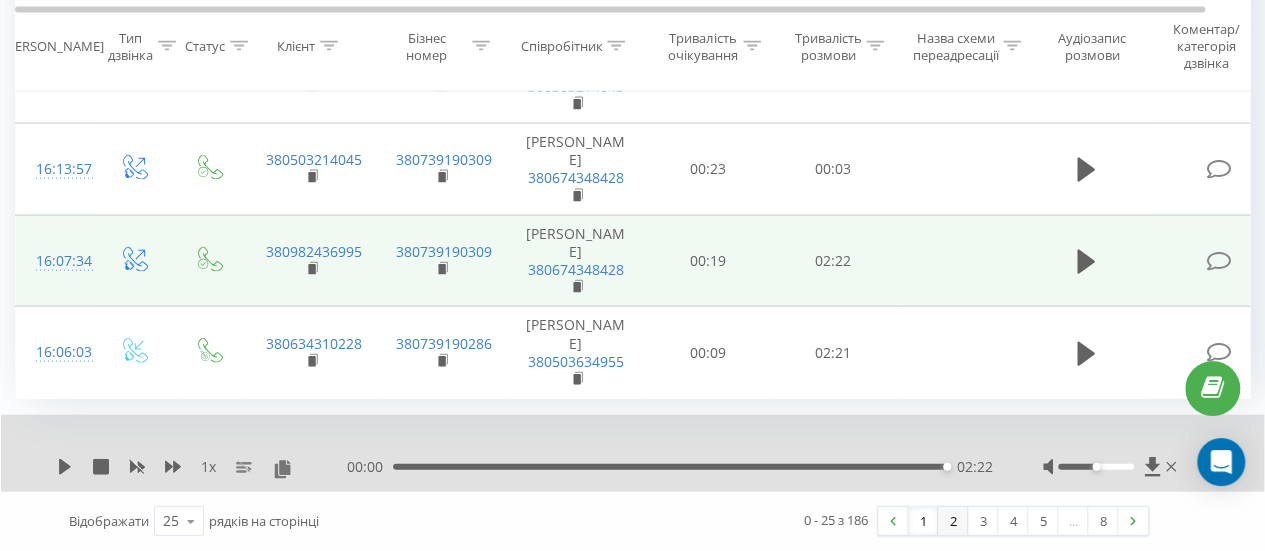 click on "2" at bounding box center [953, 521] 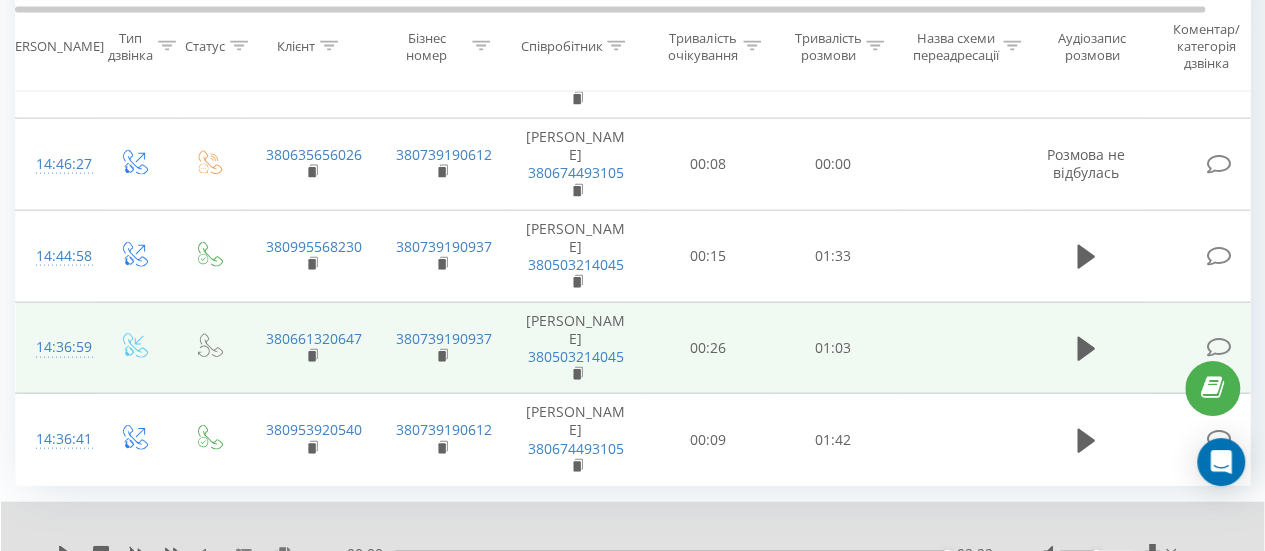 scroll, scrollTop: 2202, scrollLeft: 0, axis: vertical 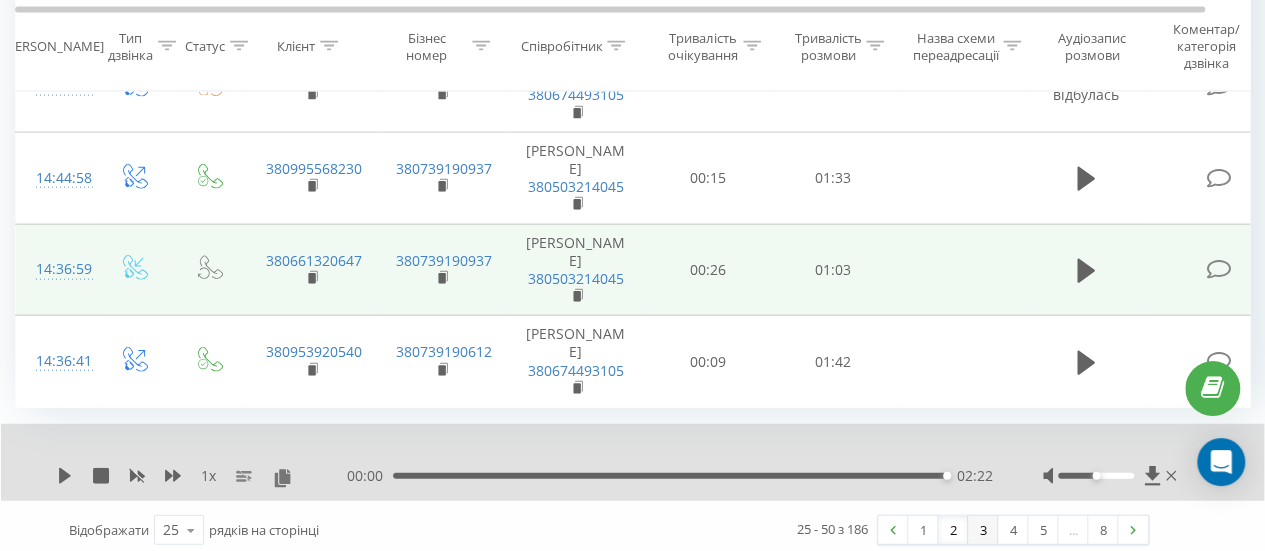 click on "3" at bounding box center [983, 530] 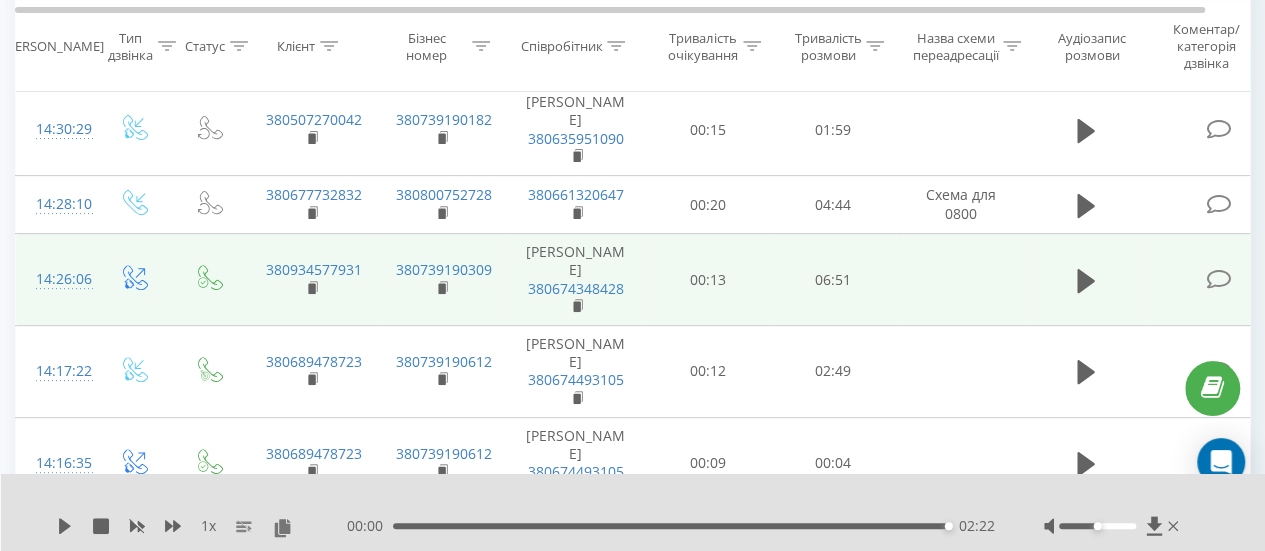 scroll, scrollTop: 232, scrollLeft: 0, axis: vertical 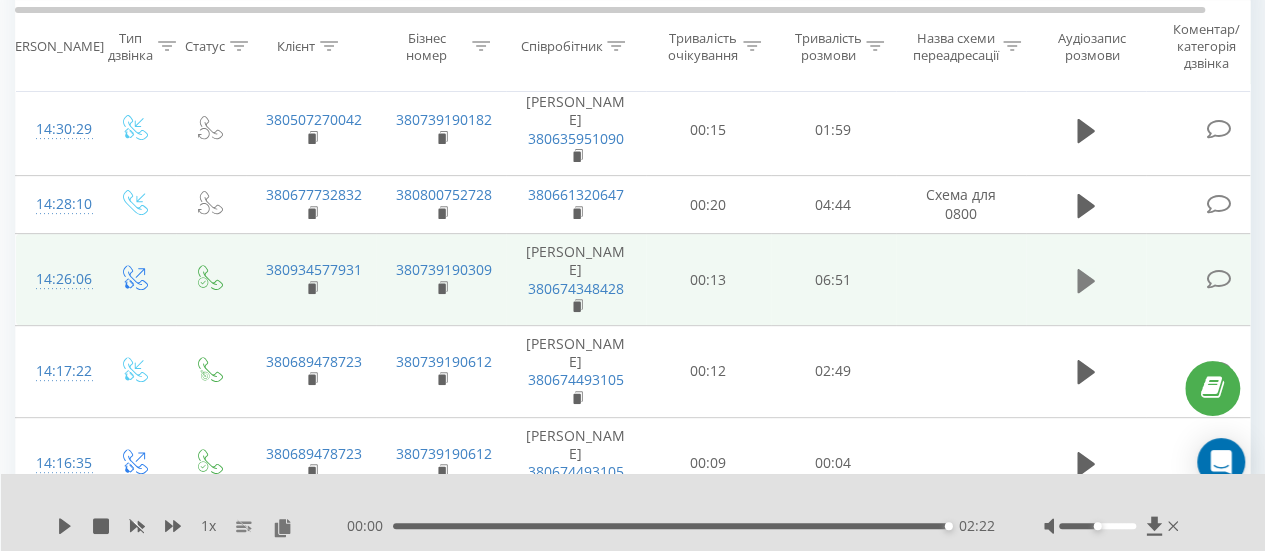 click 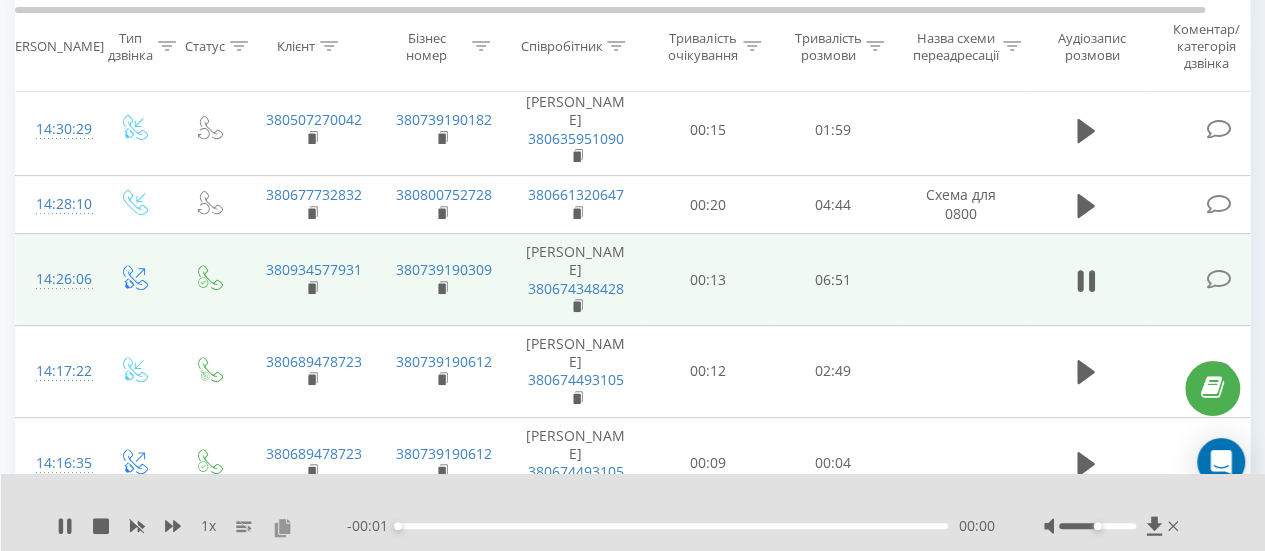 click at bounding box center (282, 527) 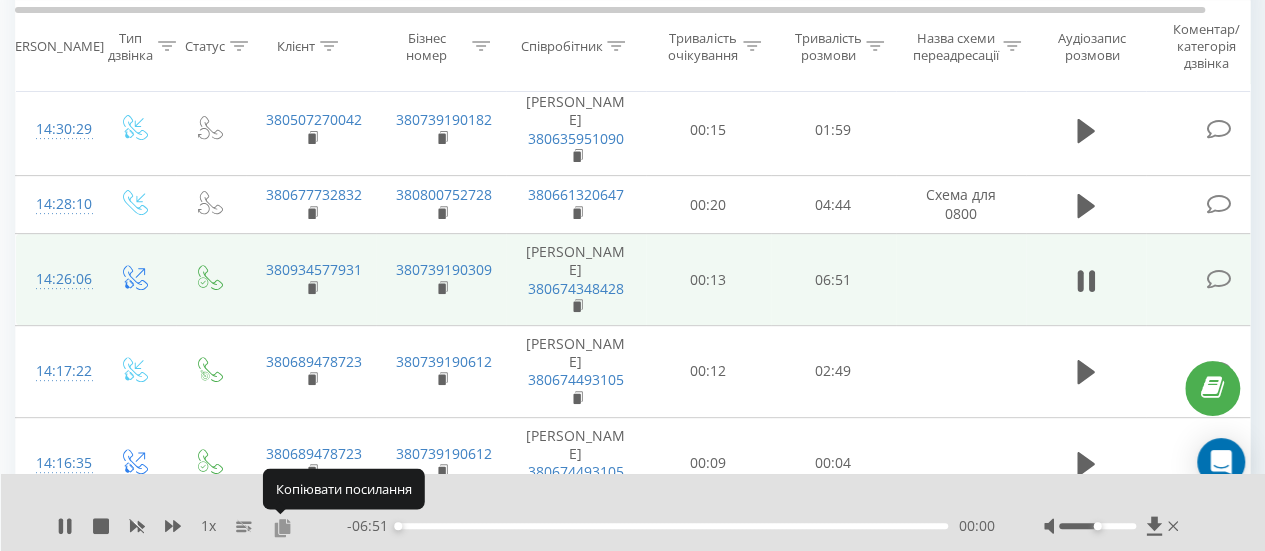 click at bounding box center (282, 527) 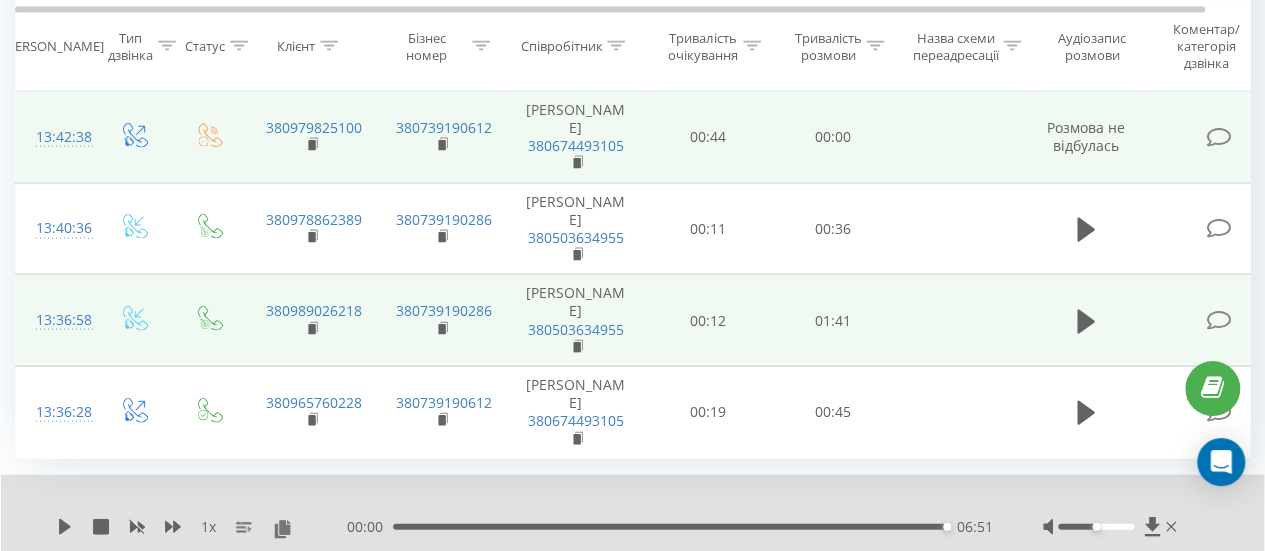 scroll, scrollTop: 2064, scrollLeft: 0, axis: vertical 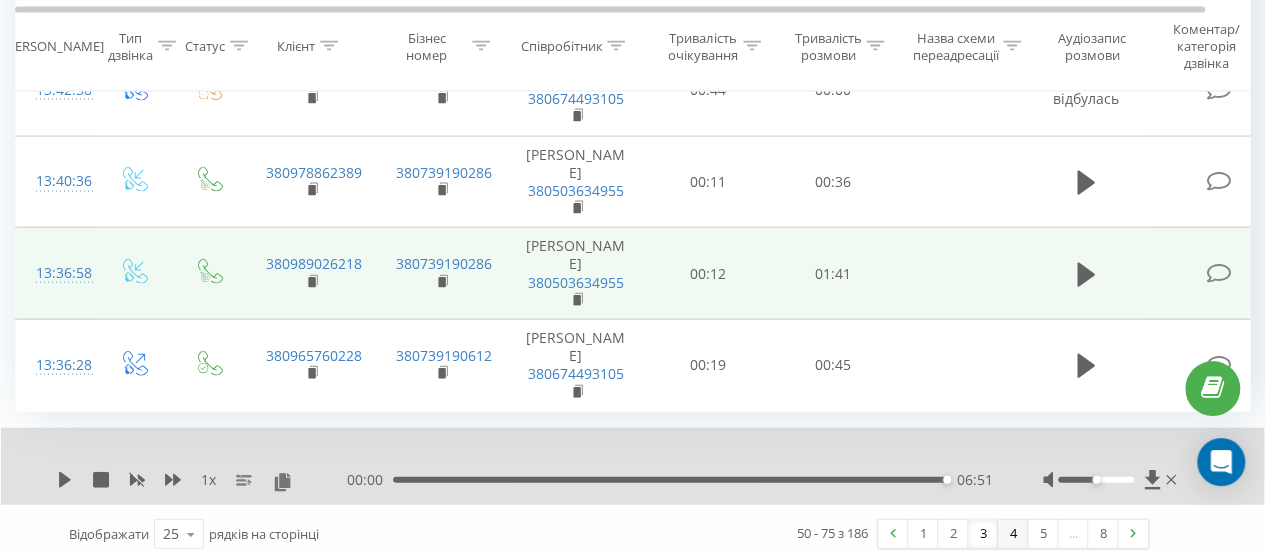 click on "4" at bounding box center [1013, 534] 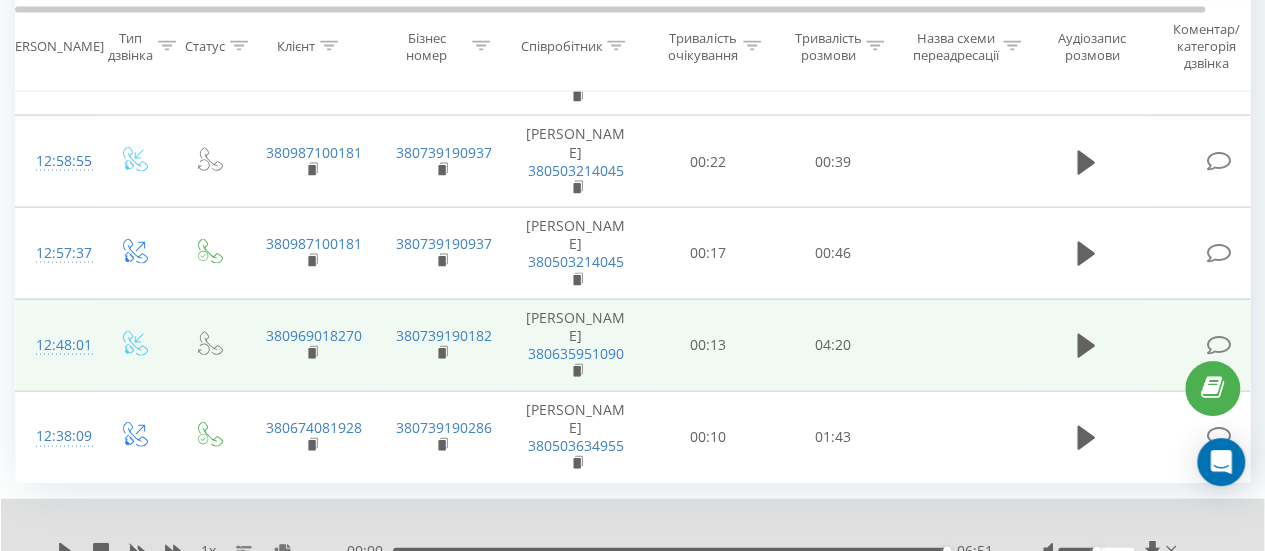 scroll, scrollTop: 2046, scrollLeft: 0, axis: vertical 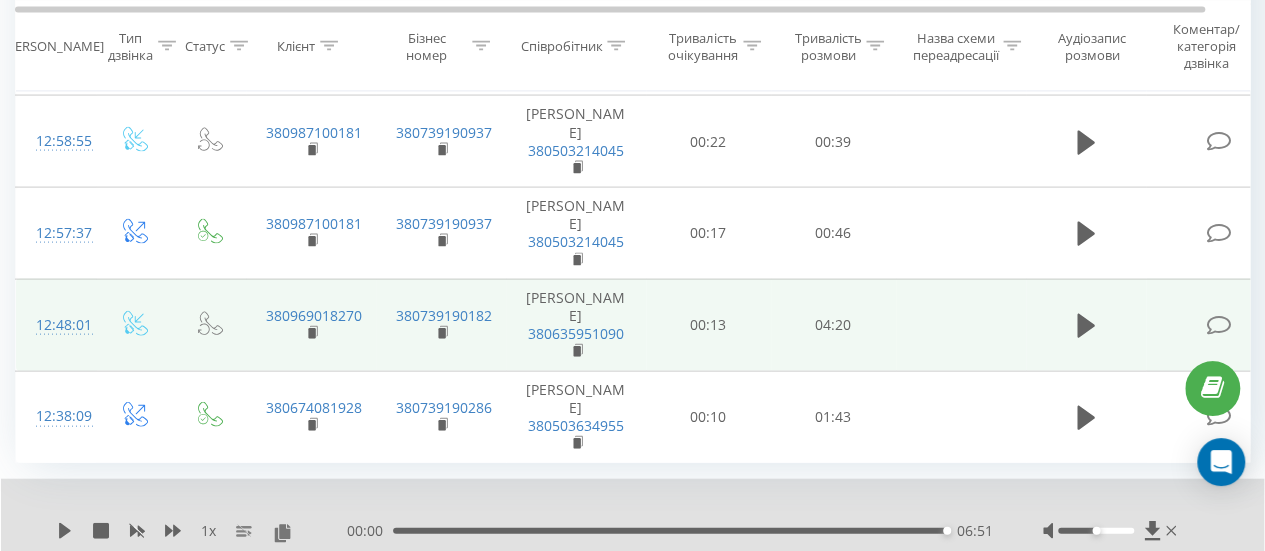 click on "5" at bounding box center (1043, 585) 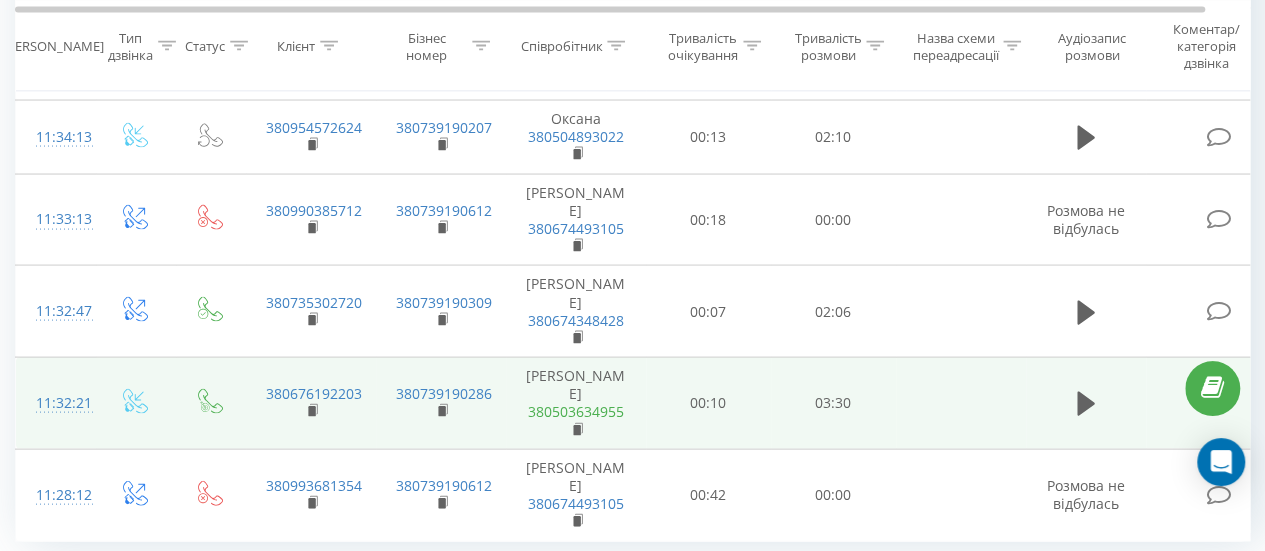 scroll, scrollTop: 1990, scrollLeft: 0, axis: vertical 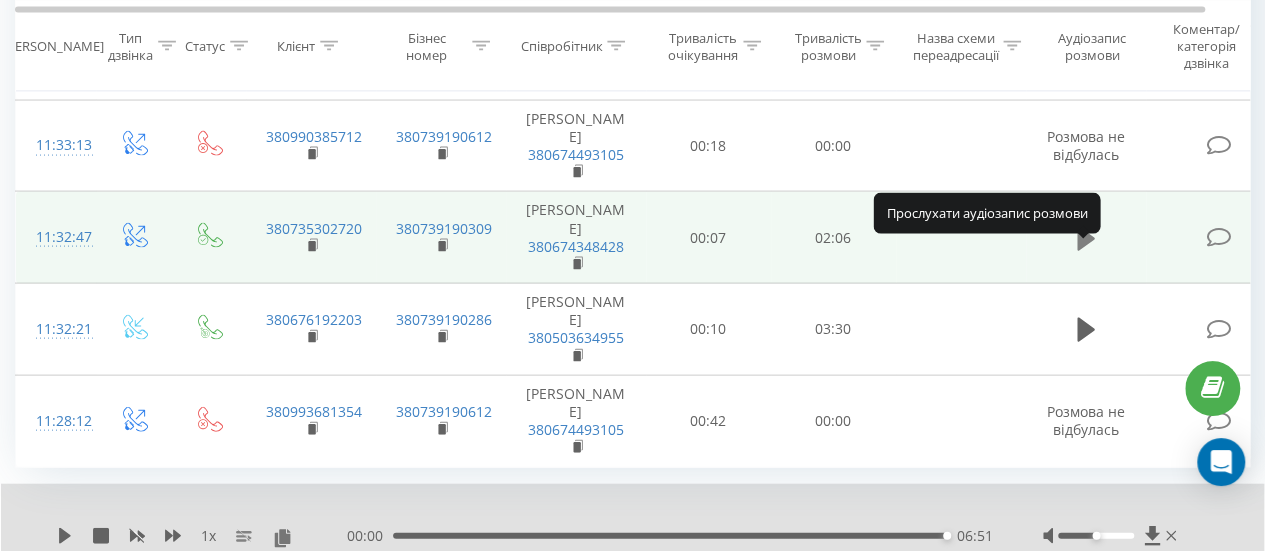 click 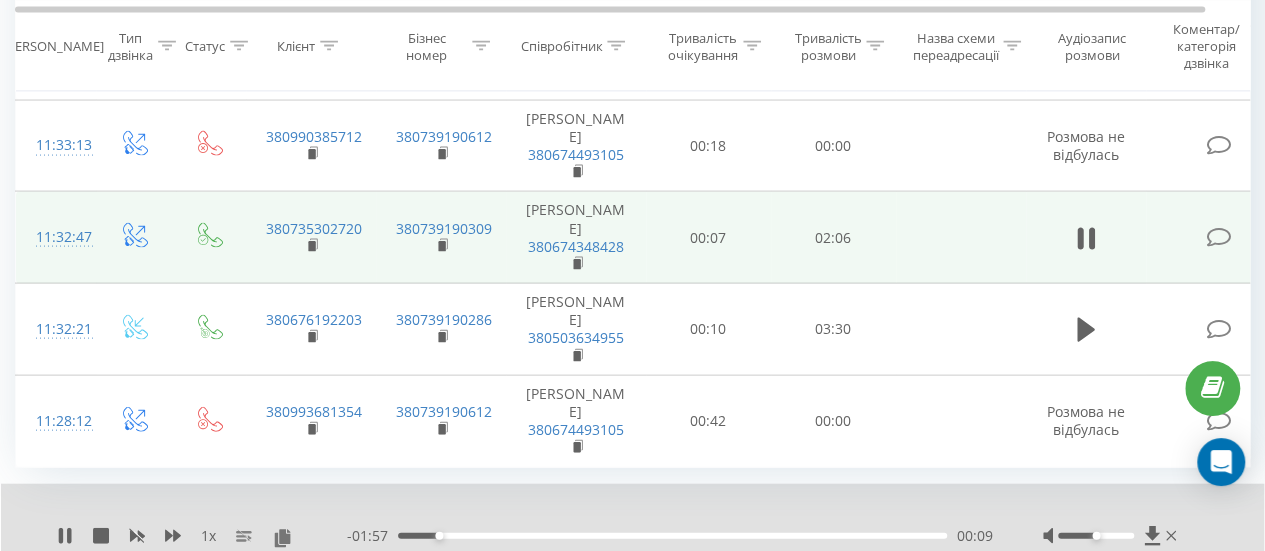 scroll, scrollTop: 2067, scrollLeft: 0, axis: vertical 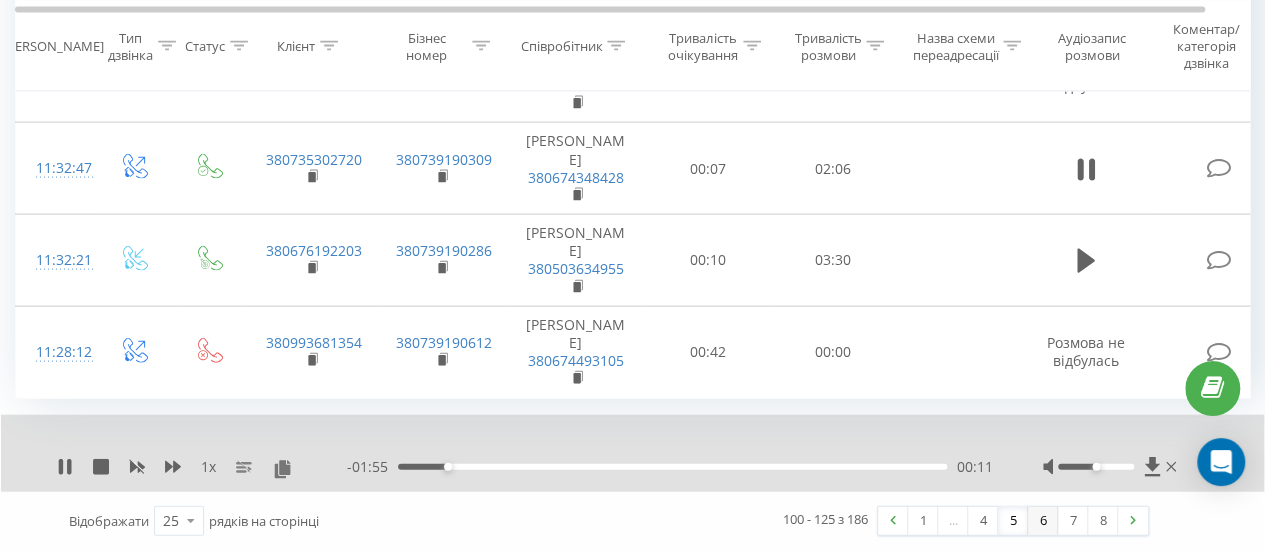 click on "6" at bounding box center [1043, 521] 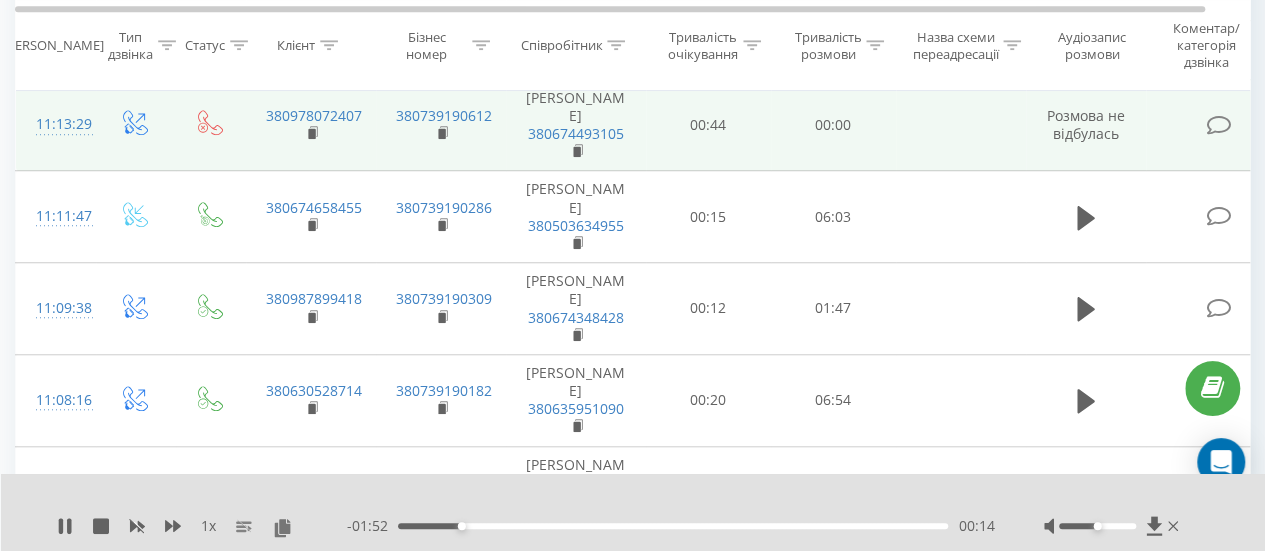 scroll, scrollTop: 832, scrollLeft: 0, axis: vertical 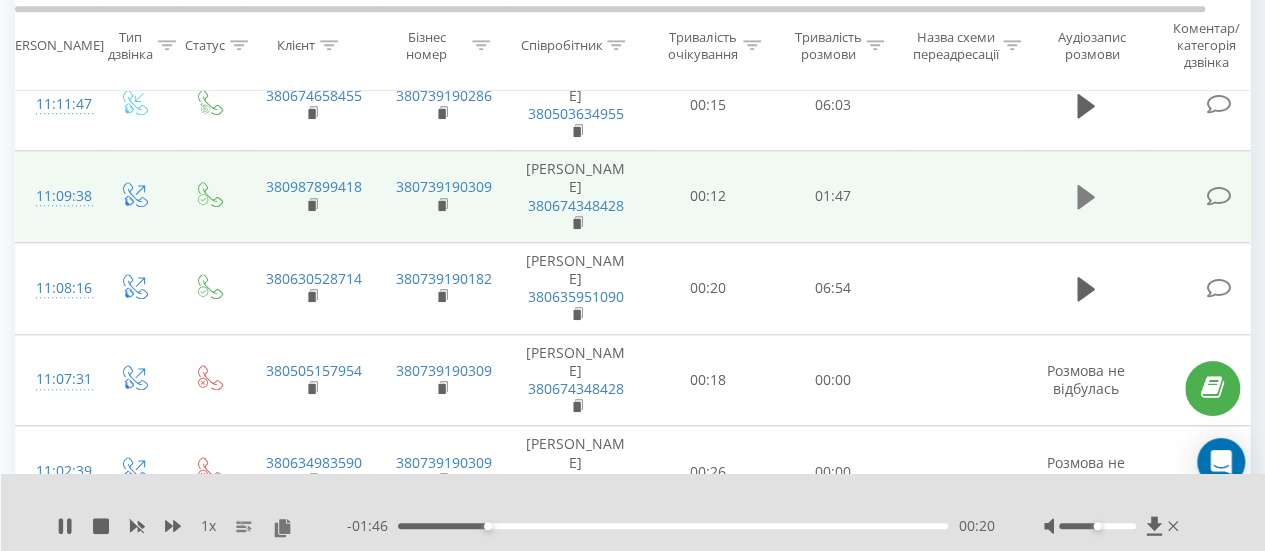 click 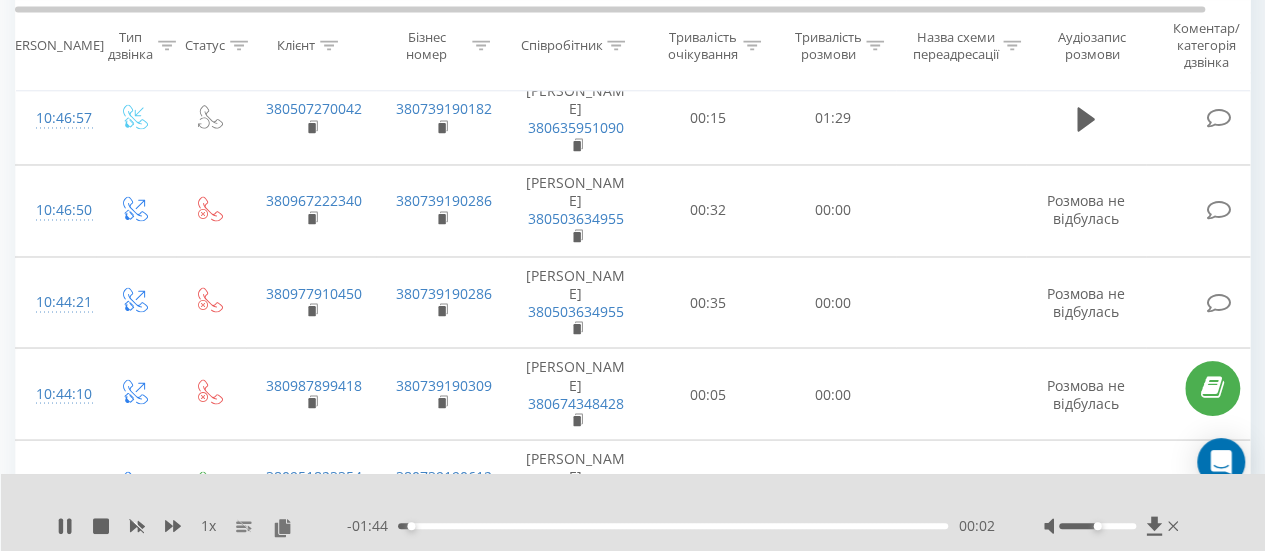 scroll, scrollTop: 1732, scrollLeft: 0, axis: vertical 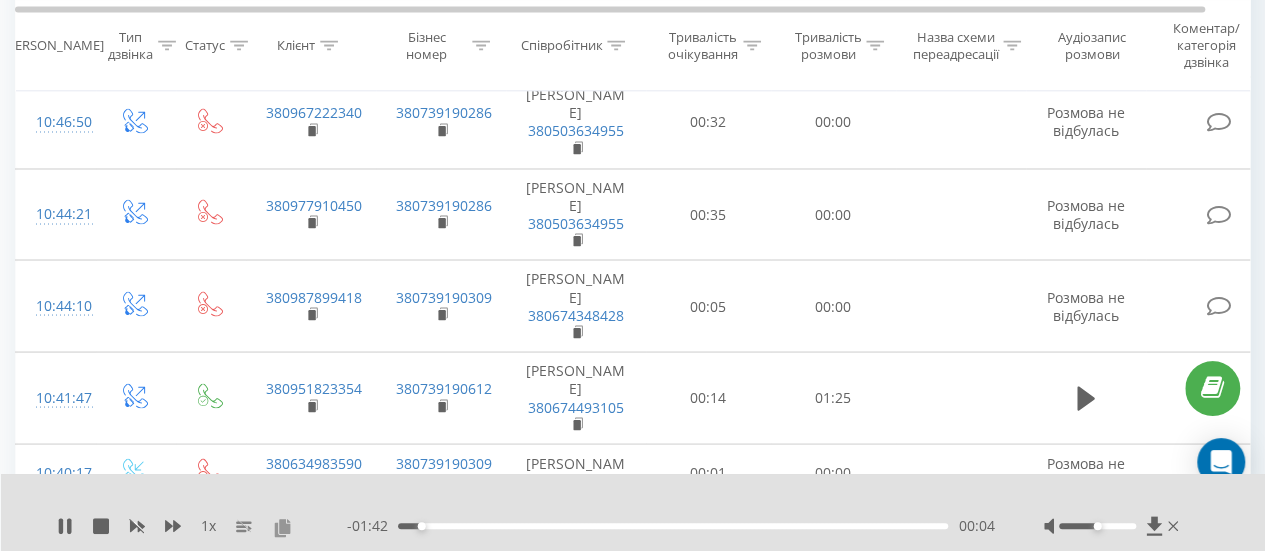 click at bounding box center (282, 527) 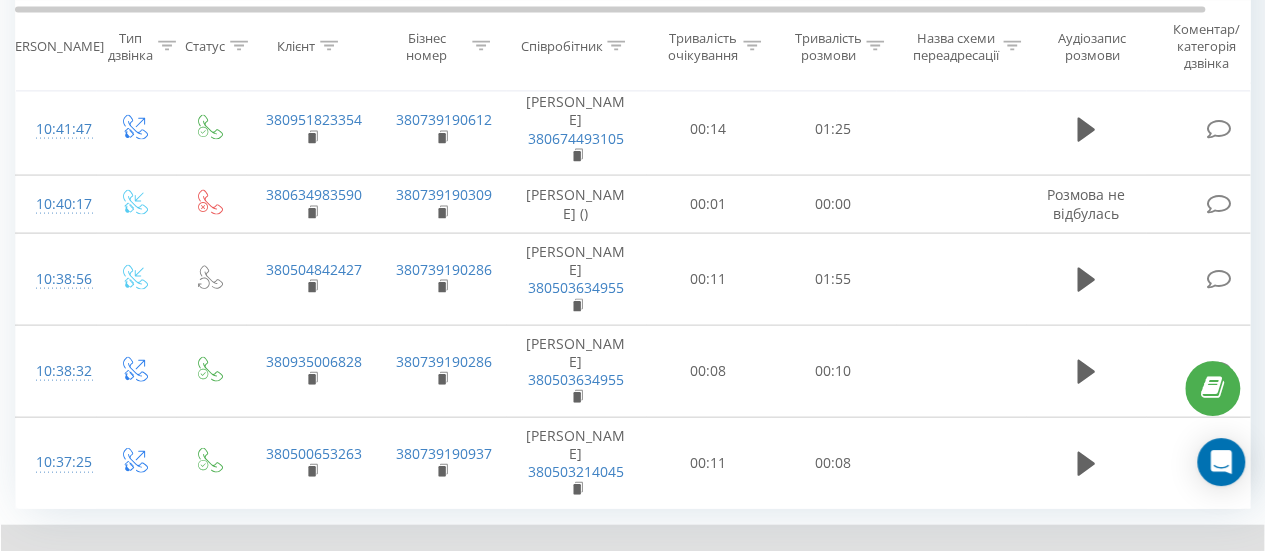 scroll, scrollTop: 2116, scrollLeft: 0, axis: vertical 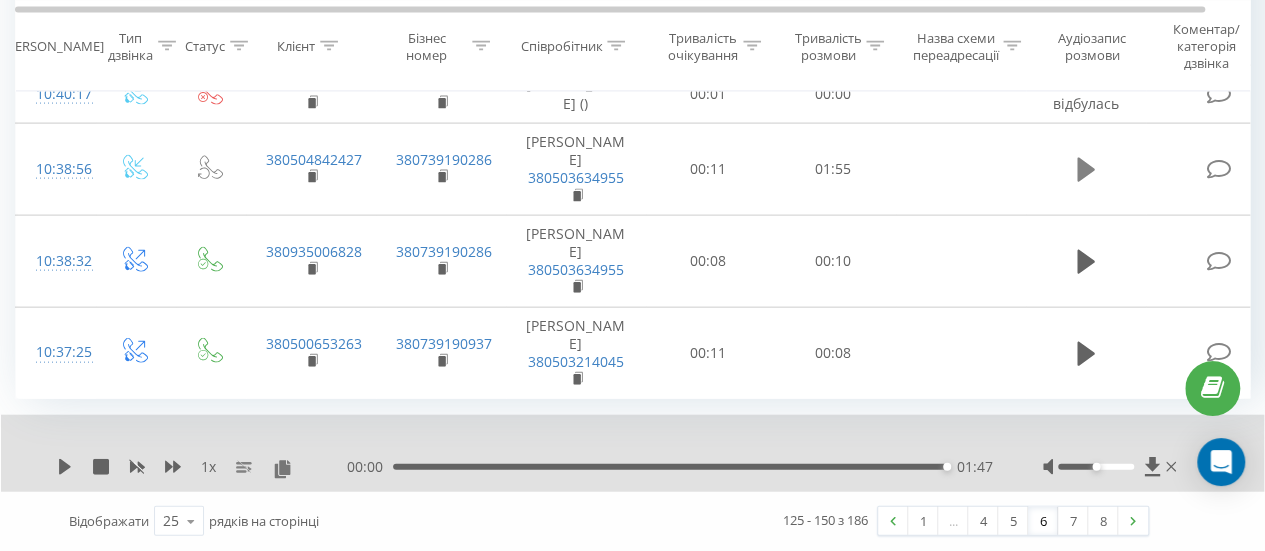 click 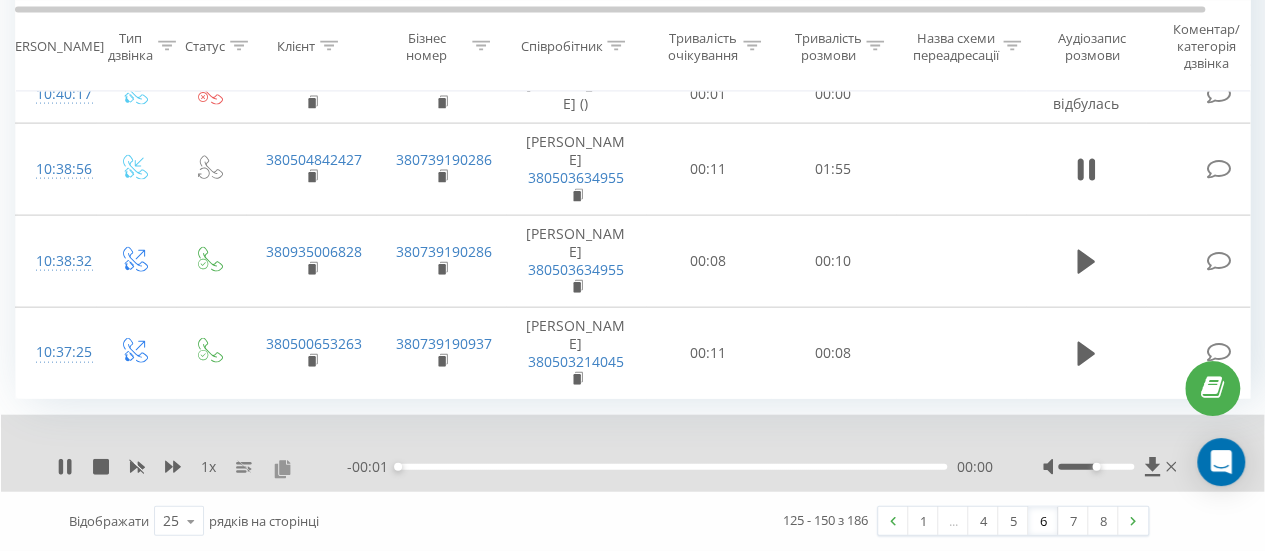 click at bounding box center (282, 468) 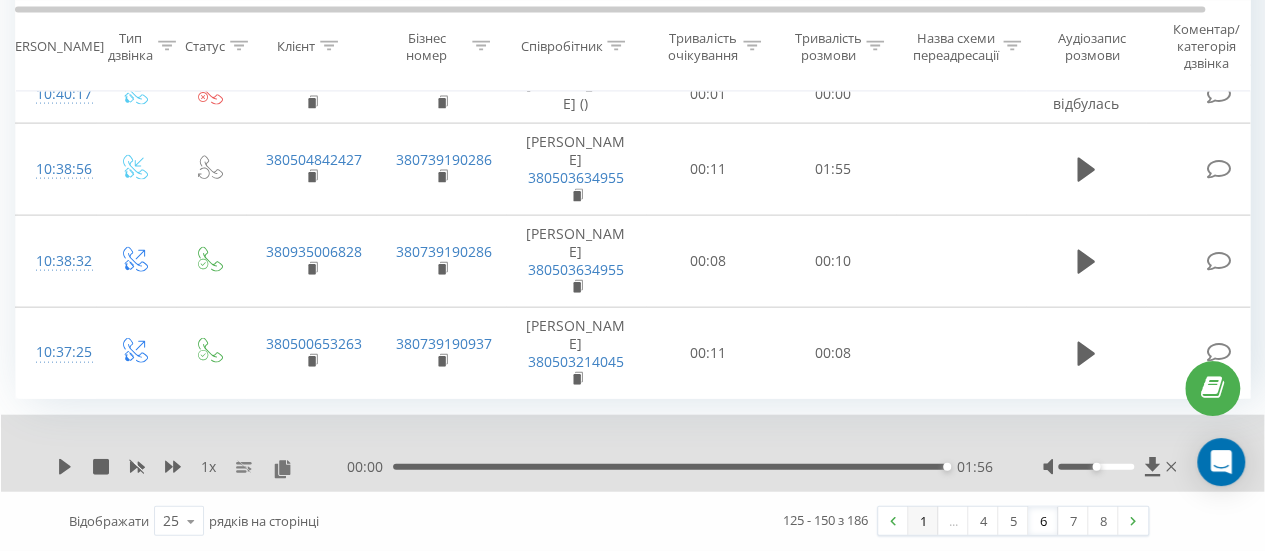 click on "1" at bounding box center [923, 521] 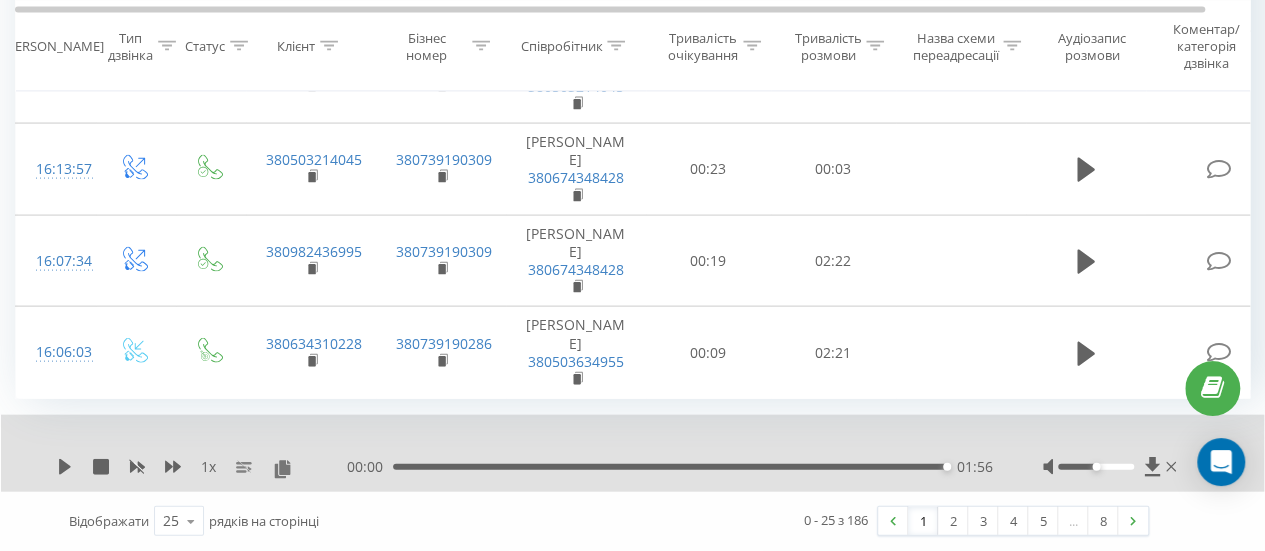 scroll, scrollTop: 2124, scrollLeft: 0, axis: vertical 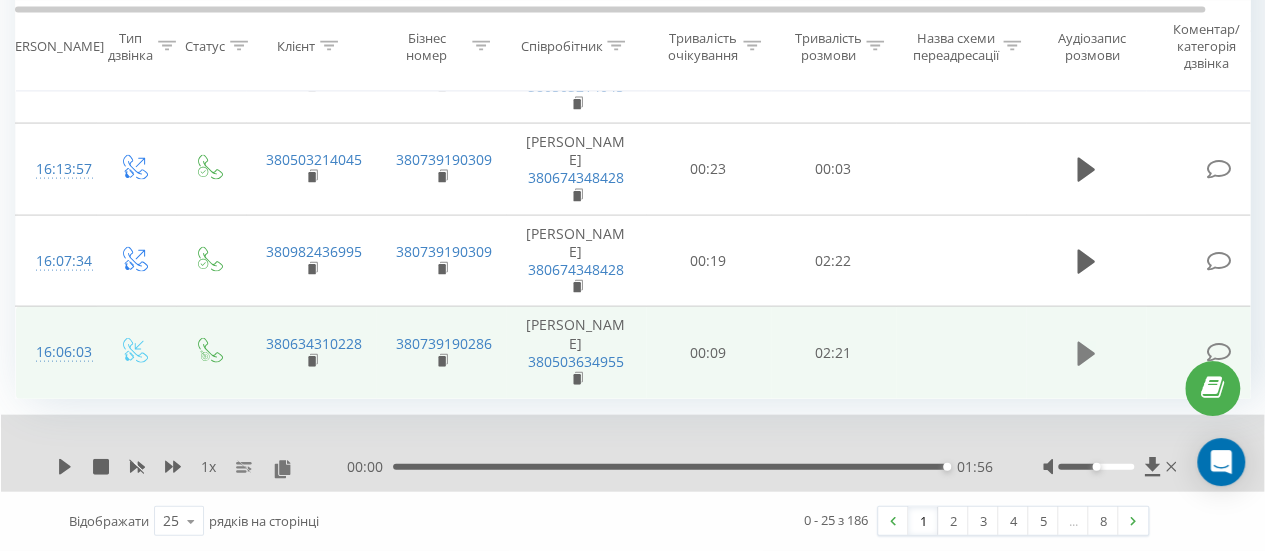 click 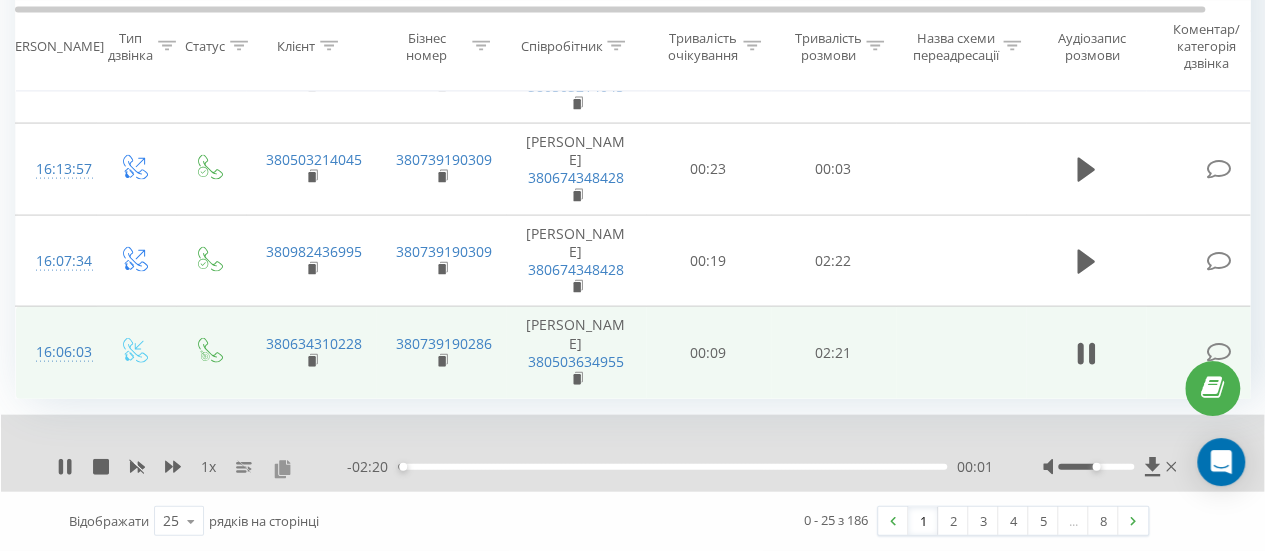 click at bounding box center [282, 468] 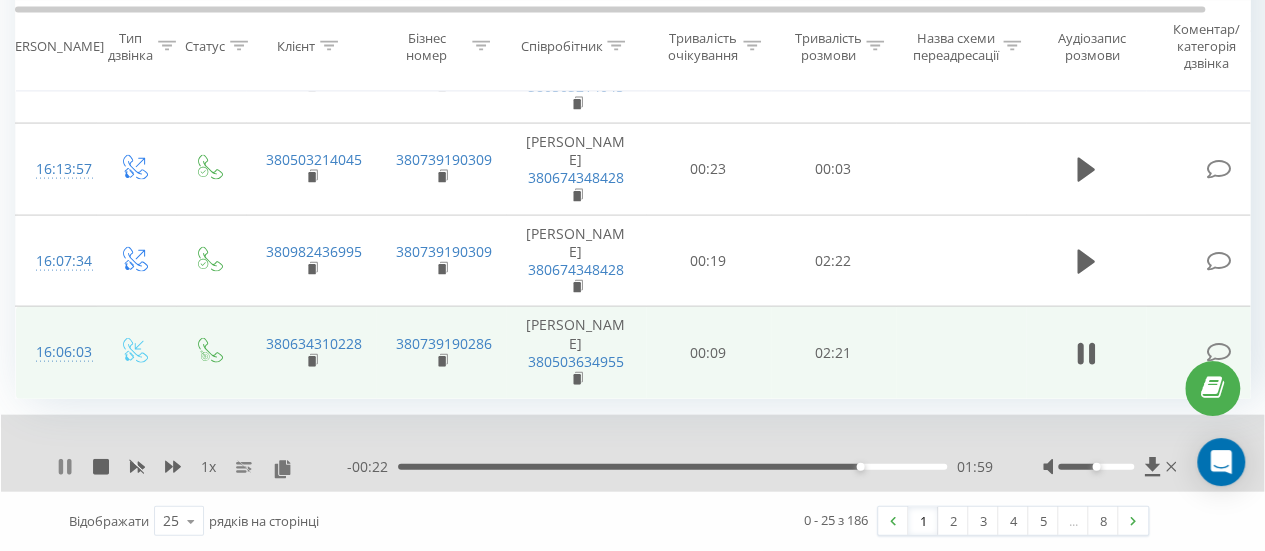 click 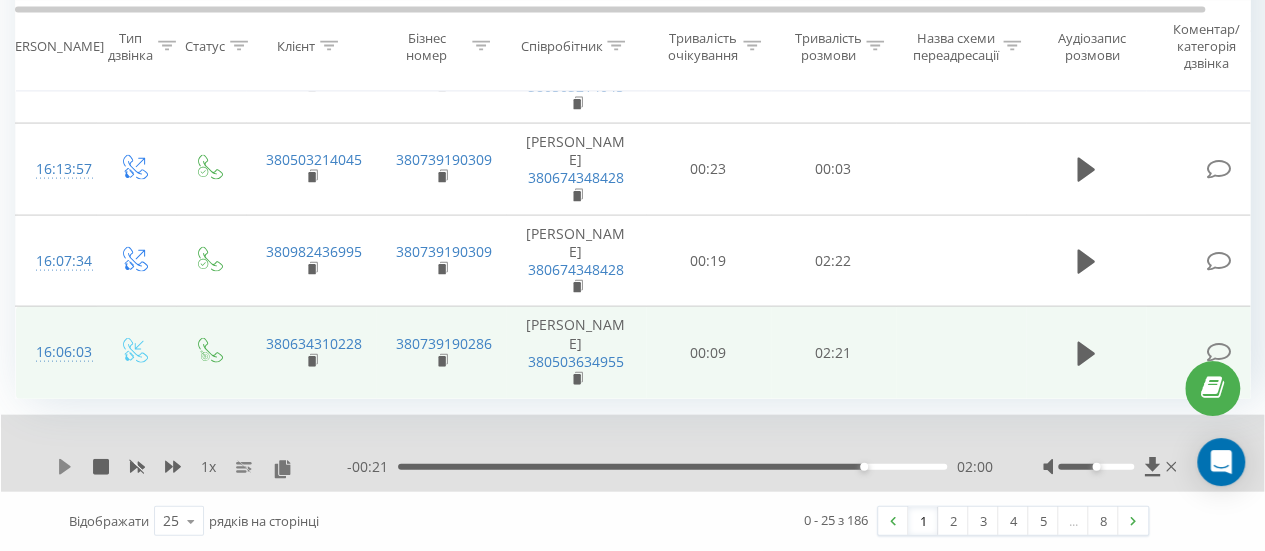 click 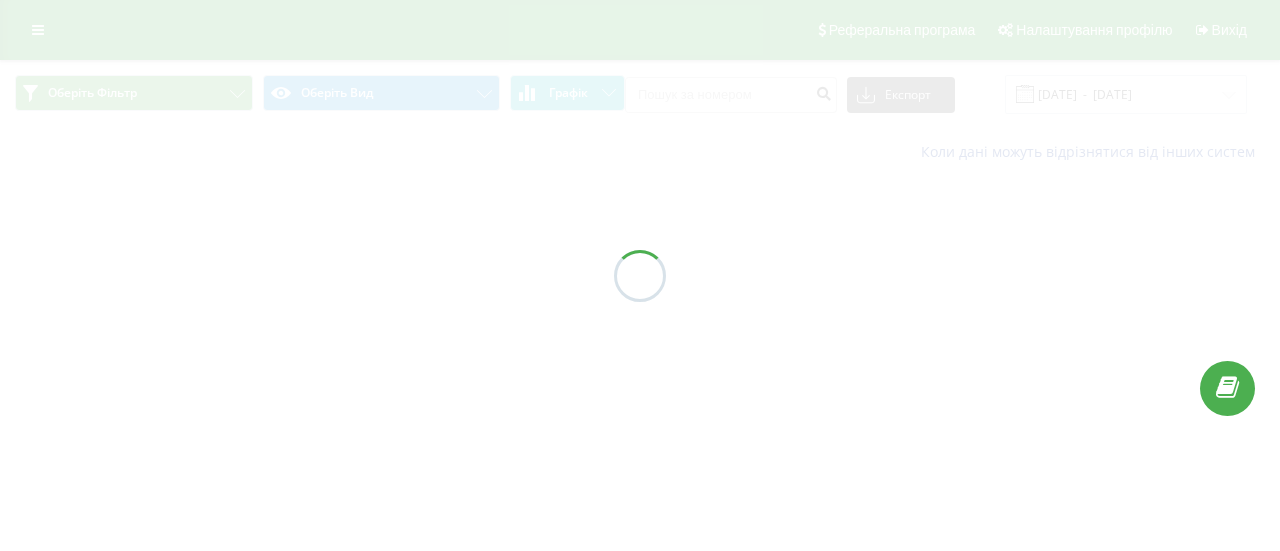 scroll, scrollTop: 0, scrollLeft: 0, axis: both 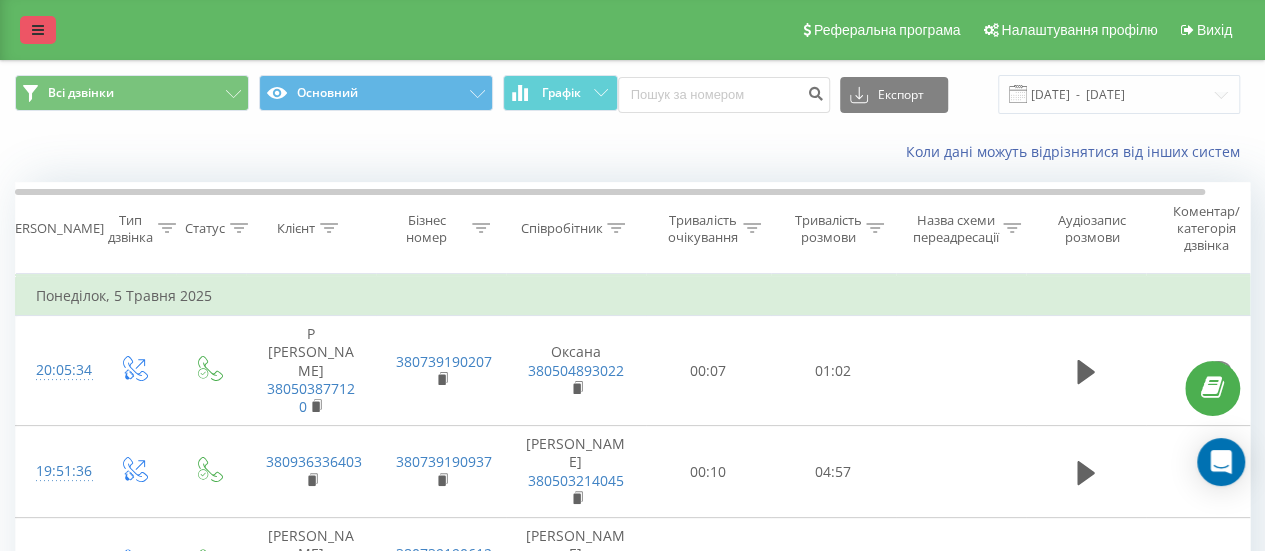 click at bounding box center (38, 30) 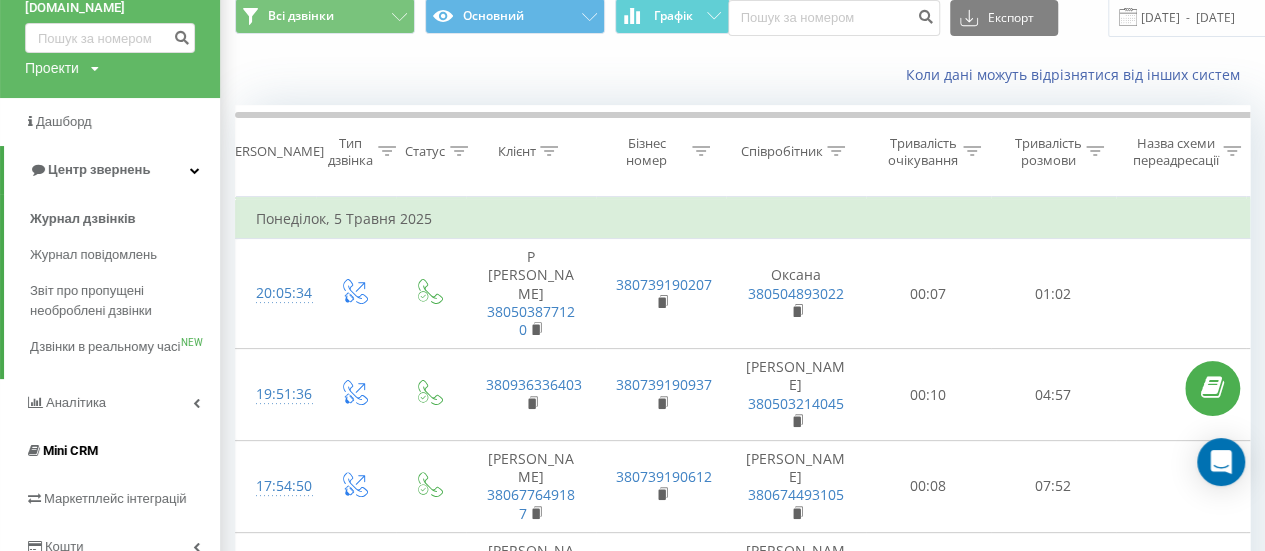 scroll, scrollTop: 200, scrollLeft: 0, axis: vertical 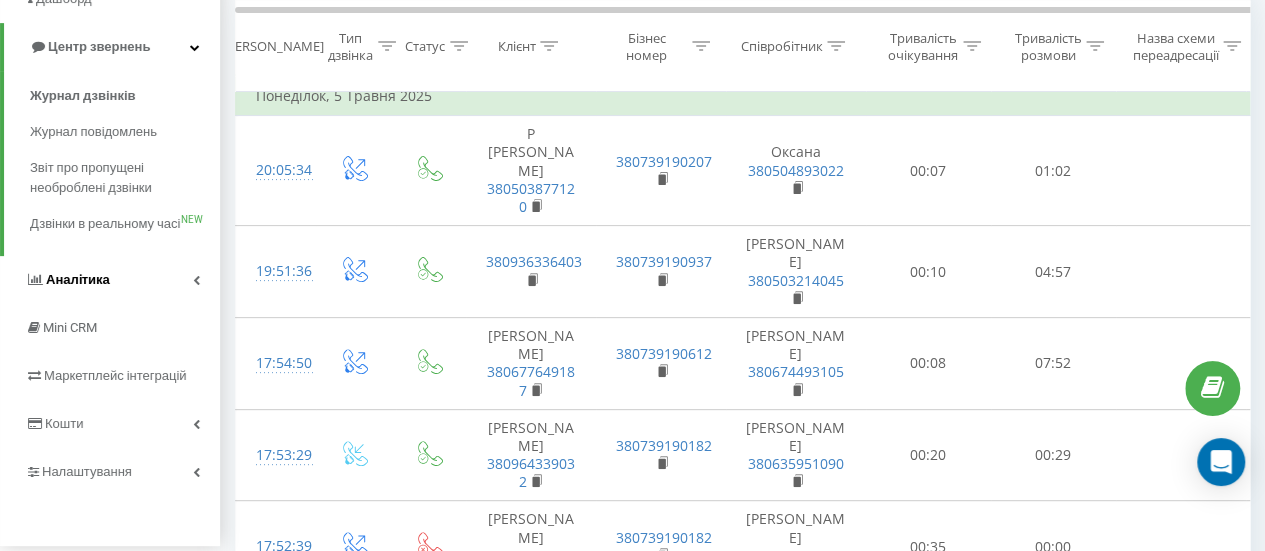click on "Аналiтика" at bounding box center (110, 280) 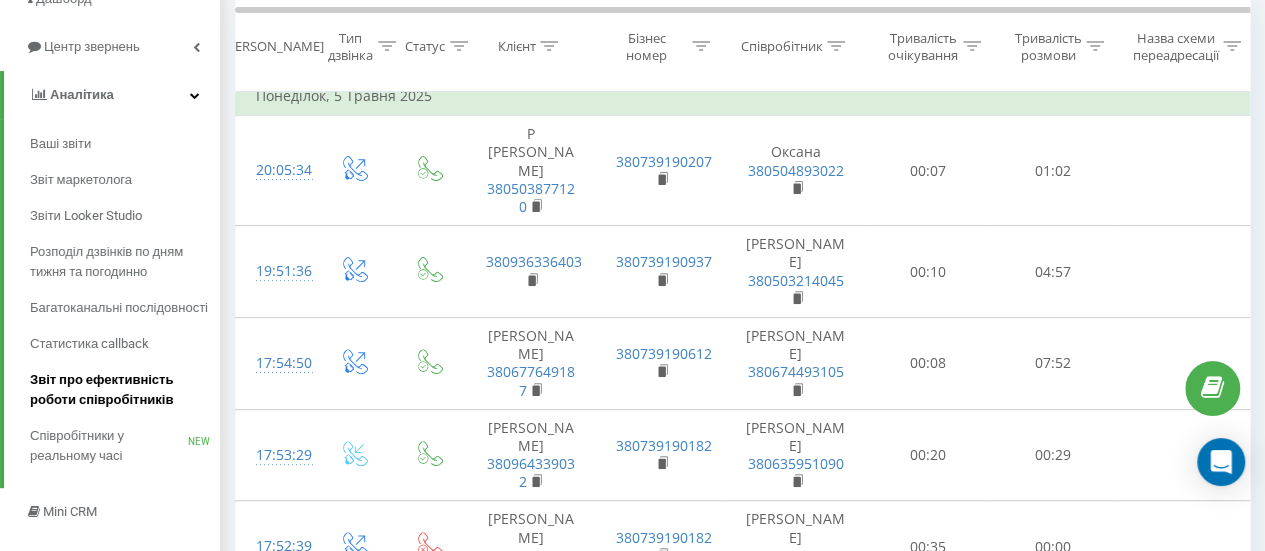click on "Звіт про ефективність роботи співробітників" at bounding box center [120, 390] 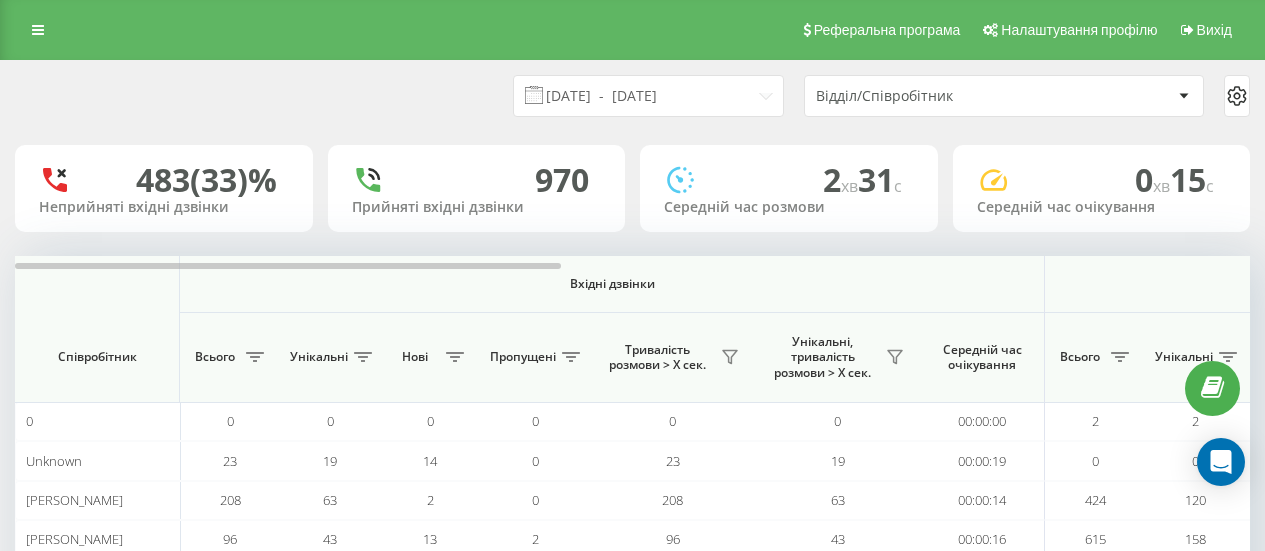 scroll, scrollTop: 0, scrollLeft: 0, axis: both 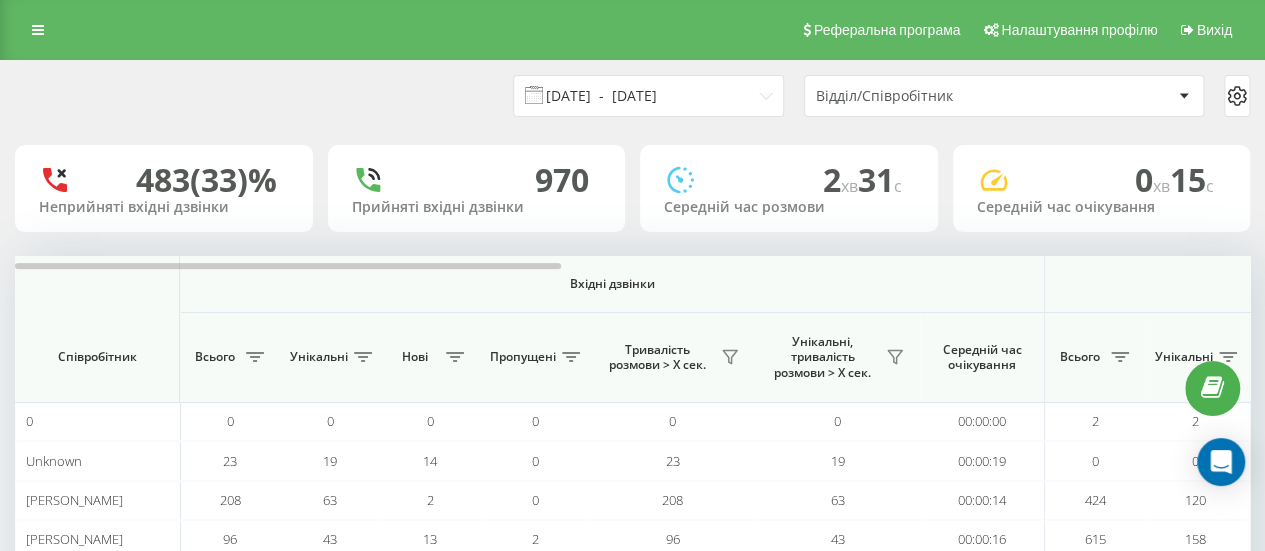 click on "10.06.2025  -  10.07.2025" at bounding box center (648, 96) 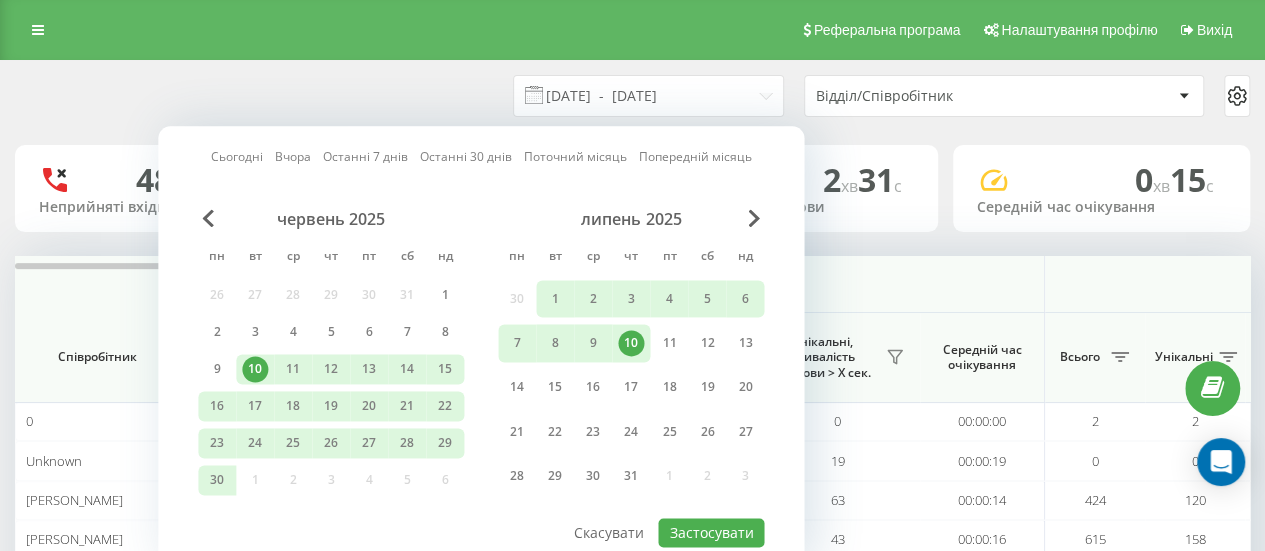 click on "Сьогодні" at bounding box center (237, 157) 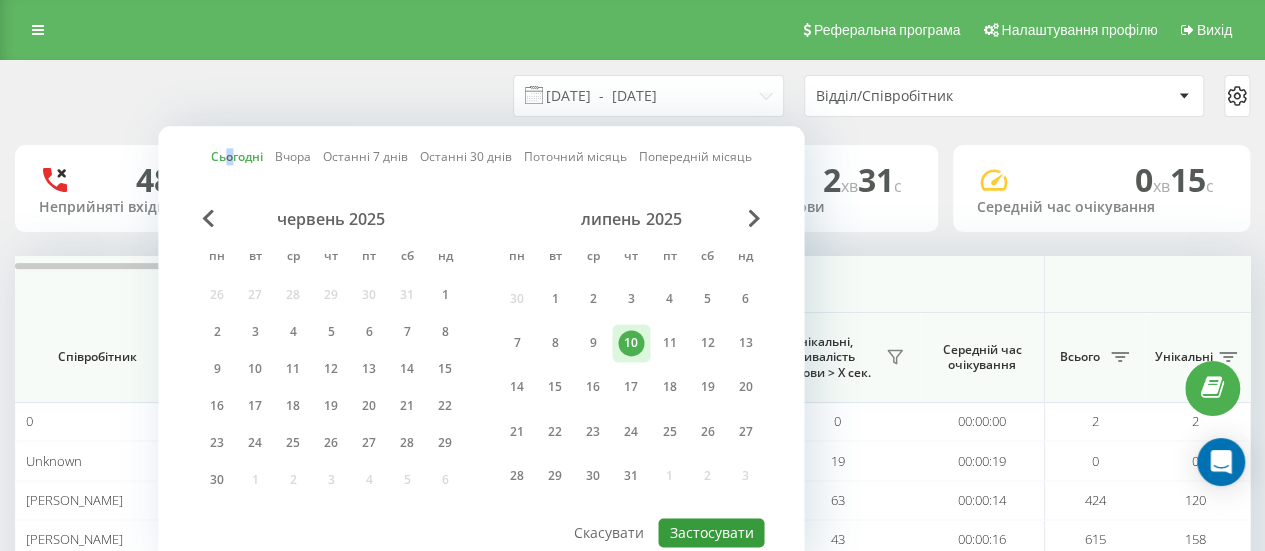 click on "Застосувати" at bounding box center [711, 532] 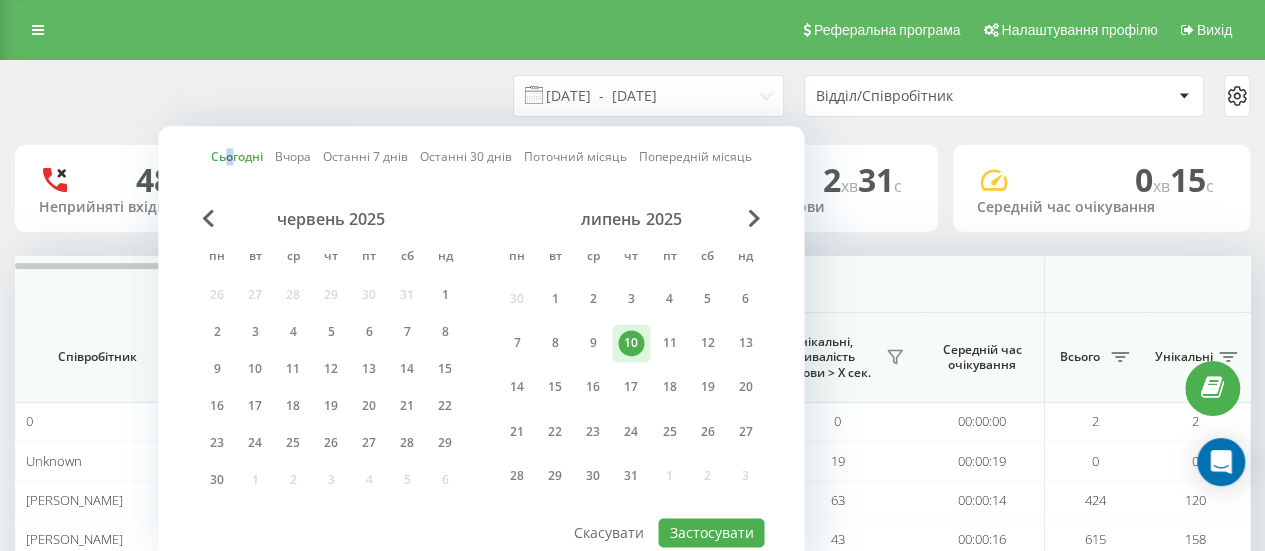 type on "10.07.2025  -  10.07.2025" 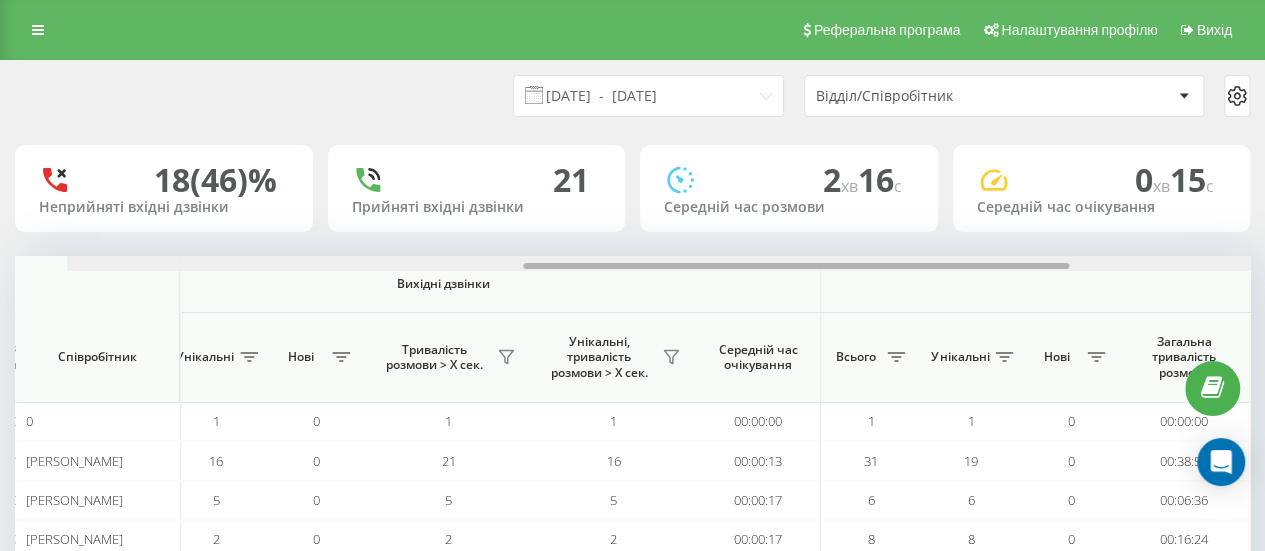 scroll, scrollTop: 0, scrollLeft: 1031, axis: horizontal 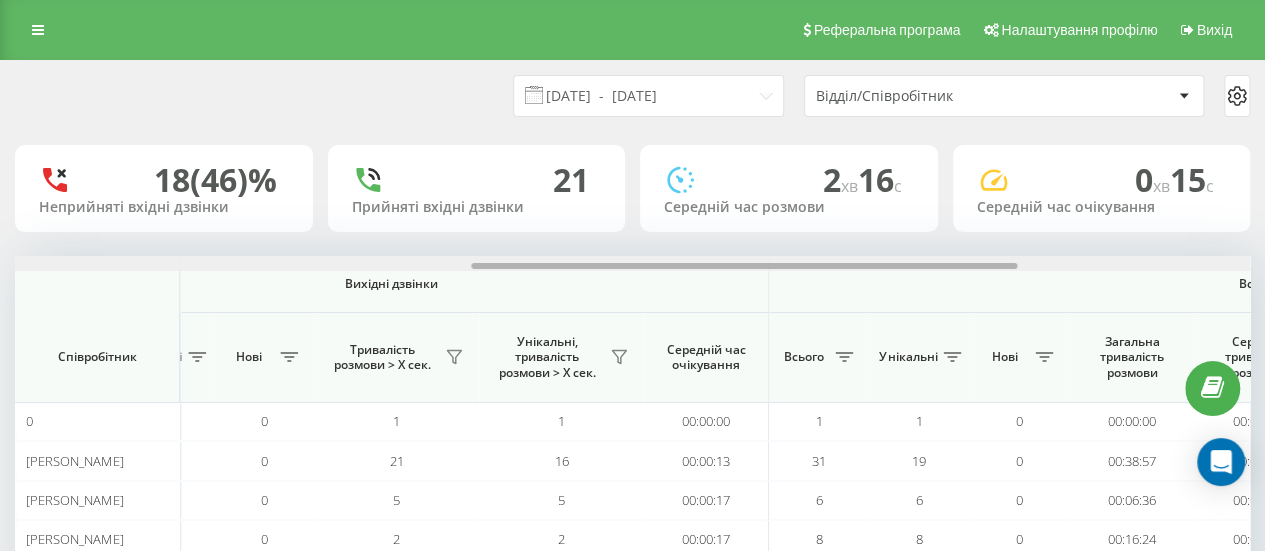 drag, startPoint x: 384, startPoint y: 266, endPoint x: 841, endPoint y: 284, distance: 457.35434 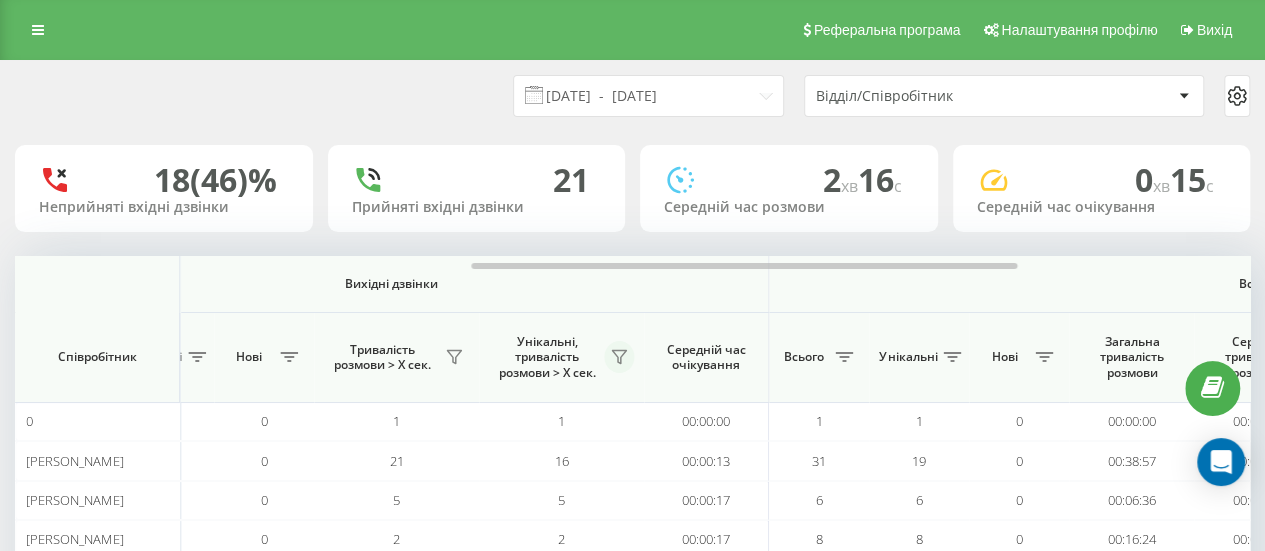 click 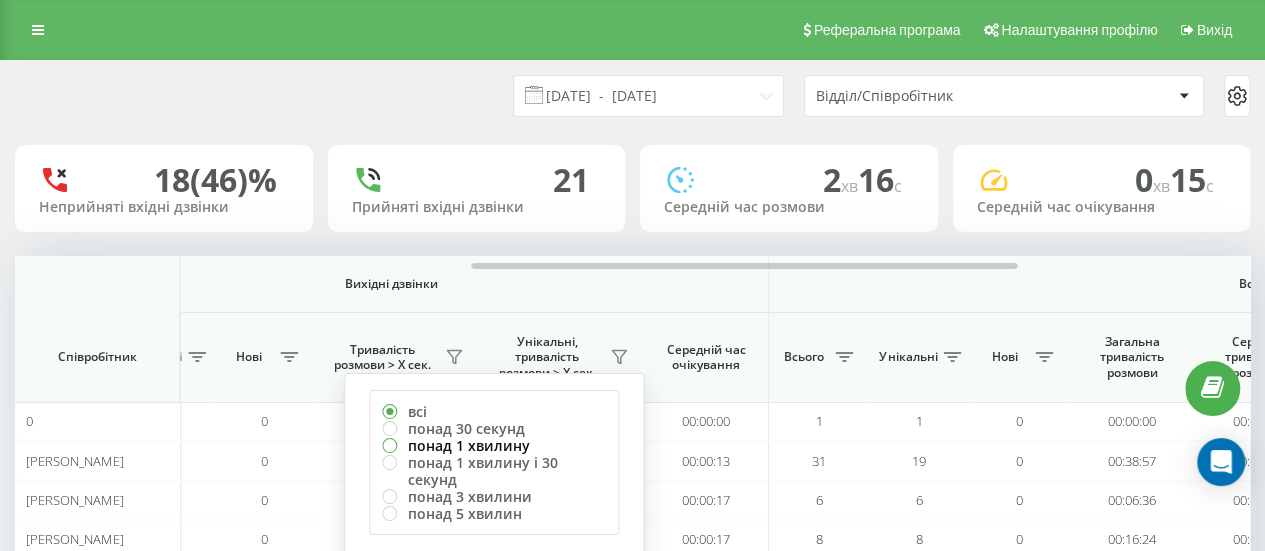 click on "понад 1 хвилину" at bounding box center [494, 445] 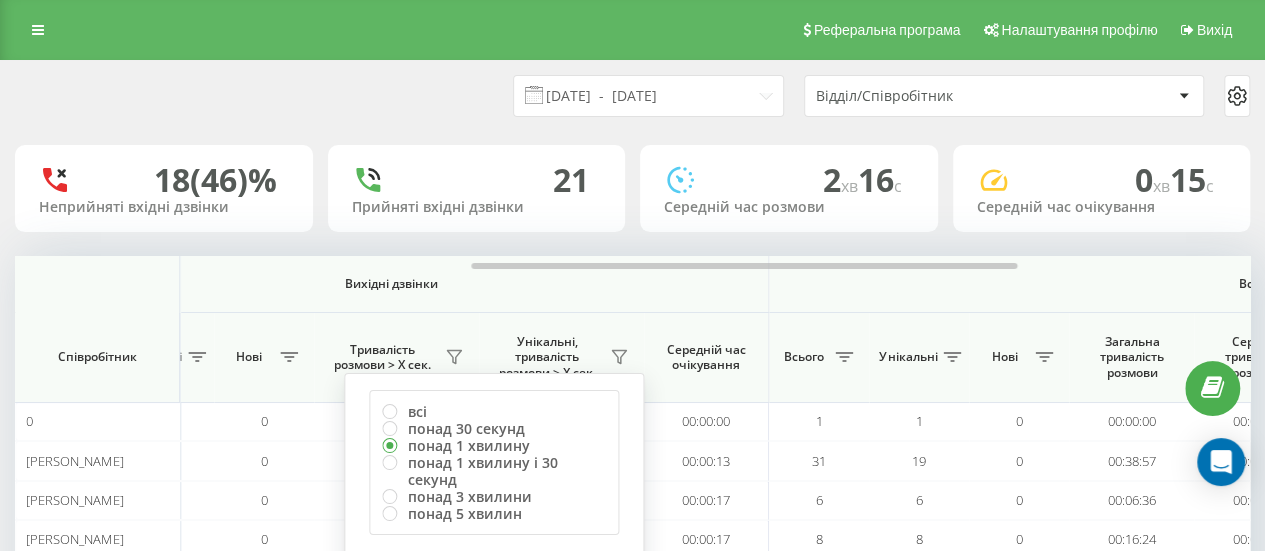 click on "Застосувати" at bounding box center [563, 571] 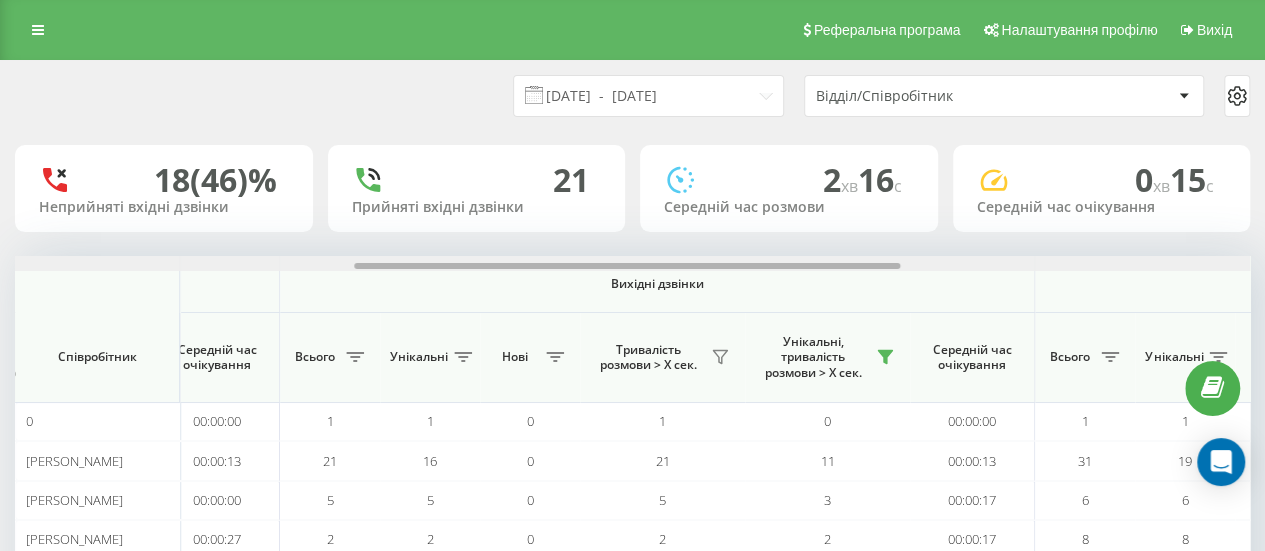 scroll, scrollTop: 0, scrollLeft: 767, axis: horizontal 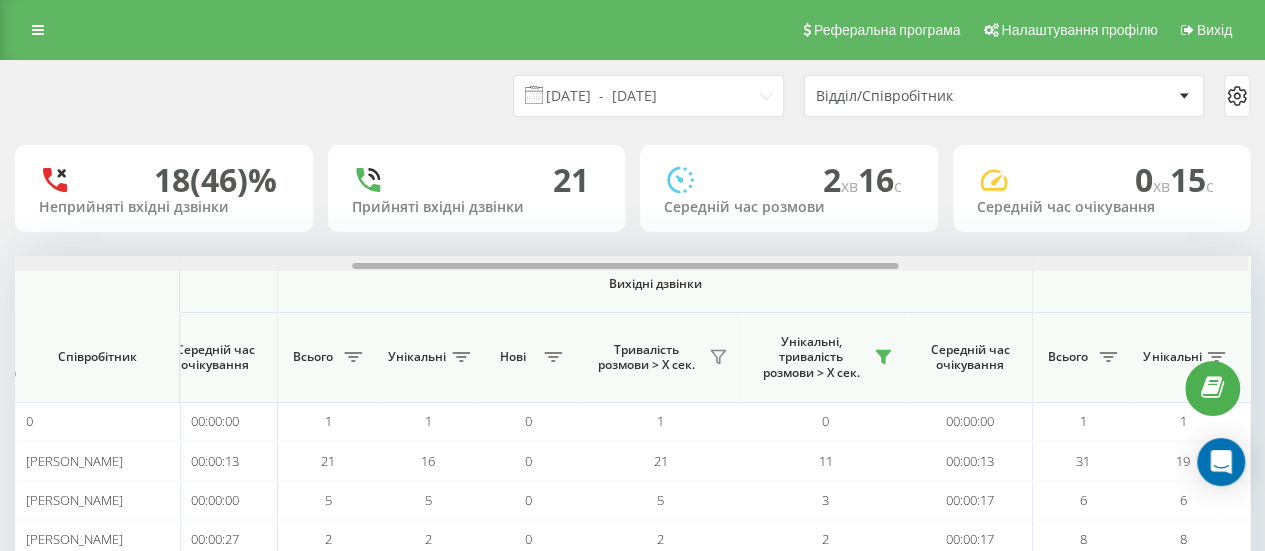 drag, startPoint x: 378, startPoint y: 269, endPoint x: 718, endPoint y: 296, distance: 341.07037 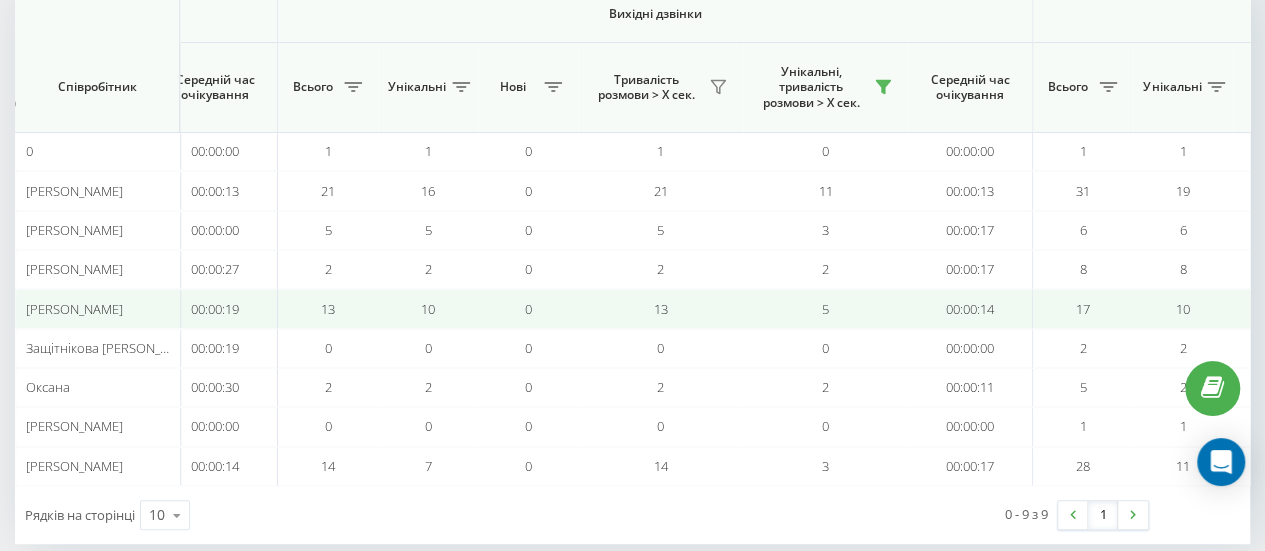 scroll, scrollTop: 296, scrollLeft: 0, axis: vertical 